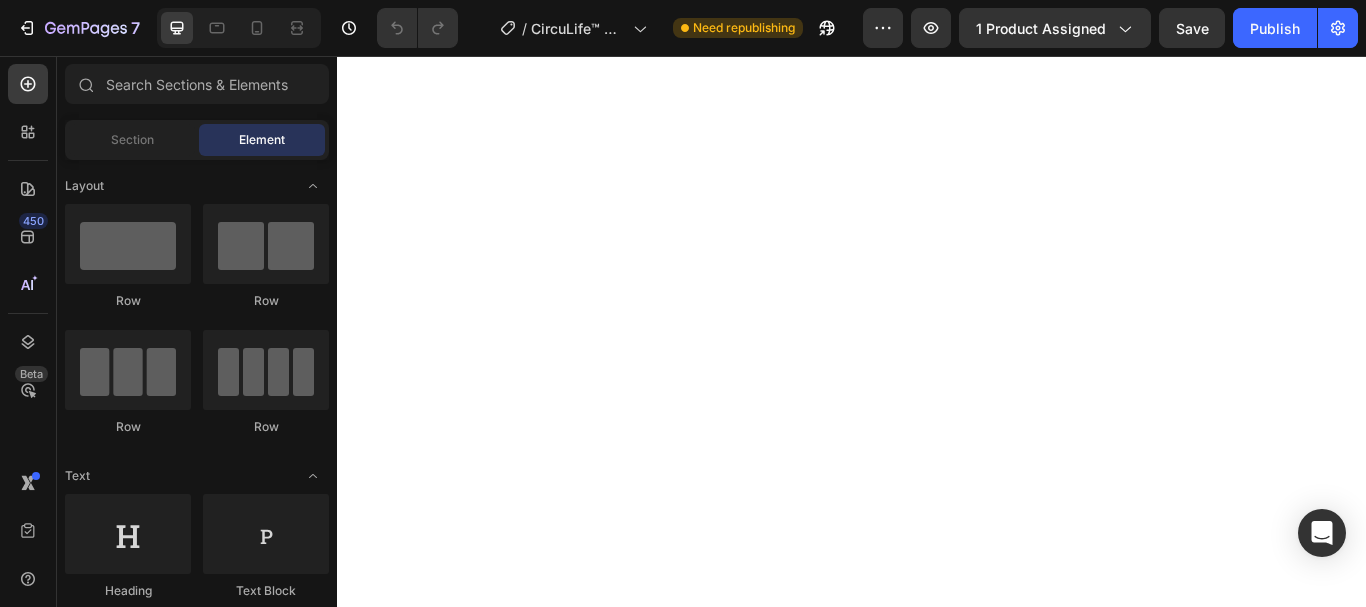 scroll, scrollTop: 0, scrollLeft: 0, axis: both 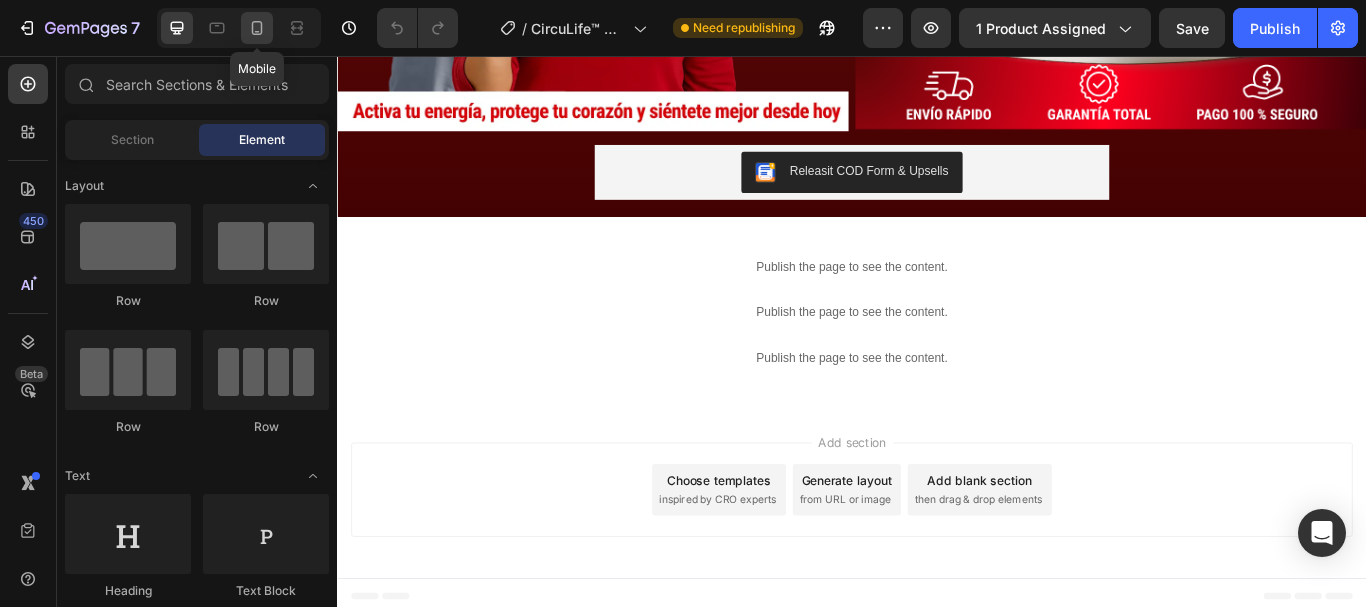 click 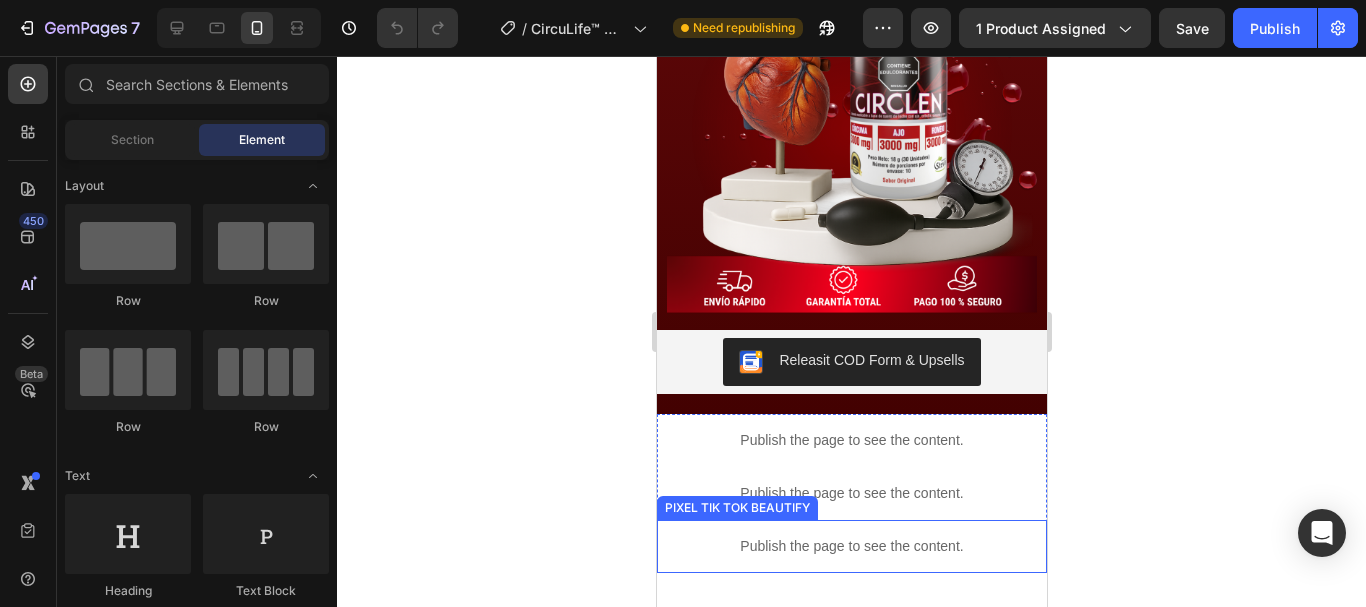 scroll, scrollTop: 3614, scrollLeft: 0, axis: vertical 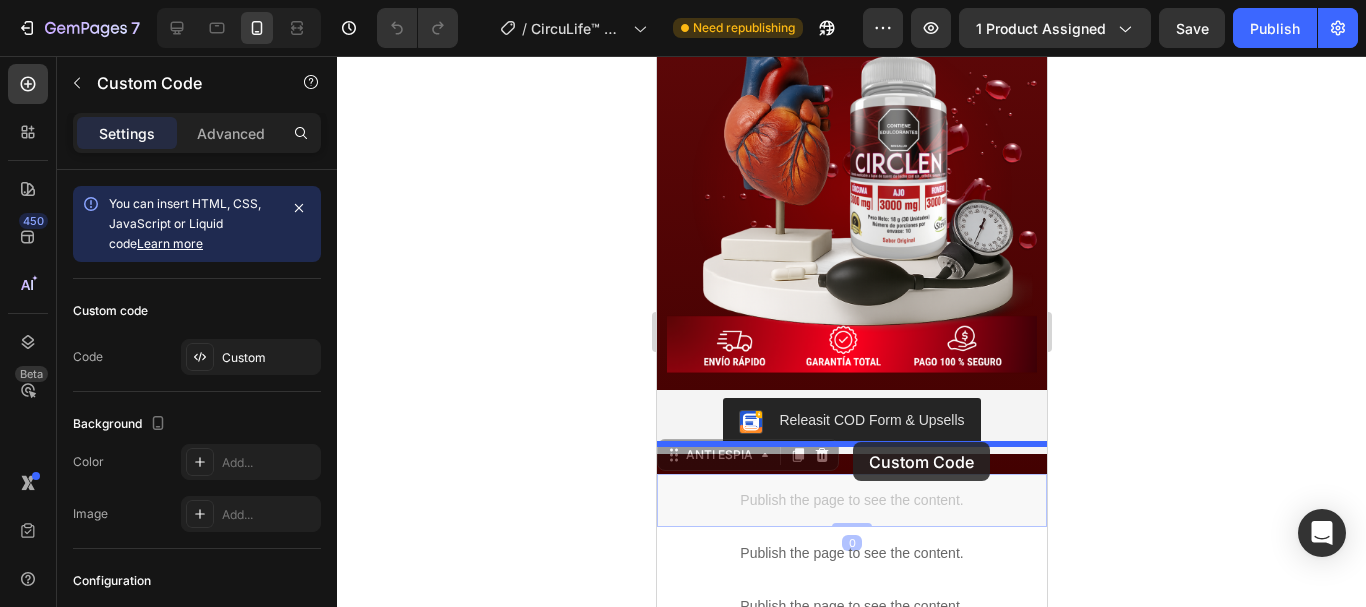 drag, startPoint x: 842, startPoint y: 476, endPoint x: 852, endPoint y: 442, distance: 35.44009 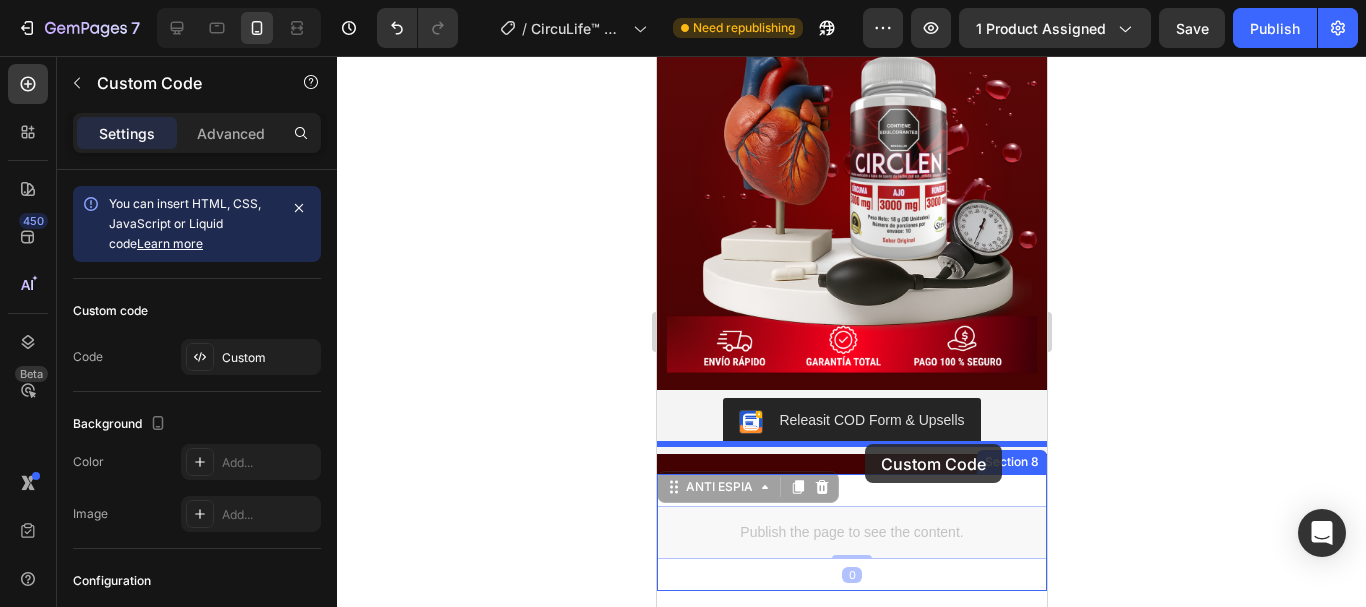 drag, startPoint x: 862, startPoint y: 492, endPoint x: 864, endPoint y: 446, distance: 46.043457 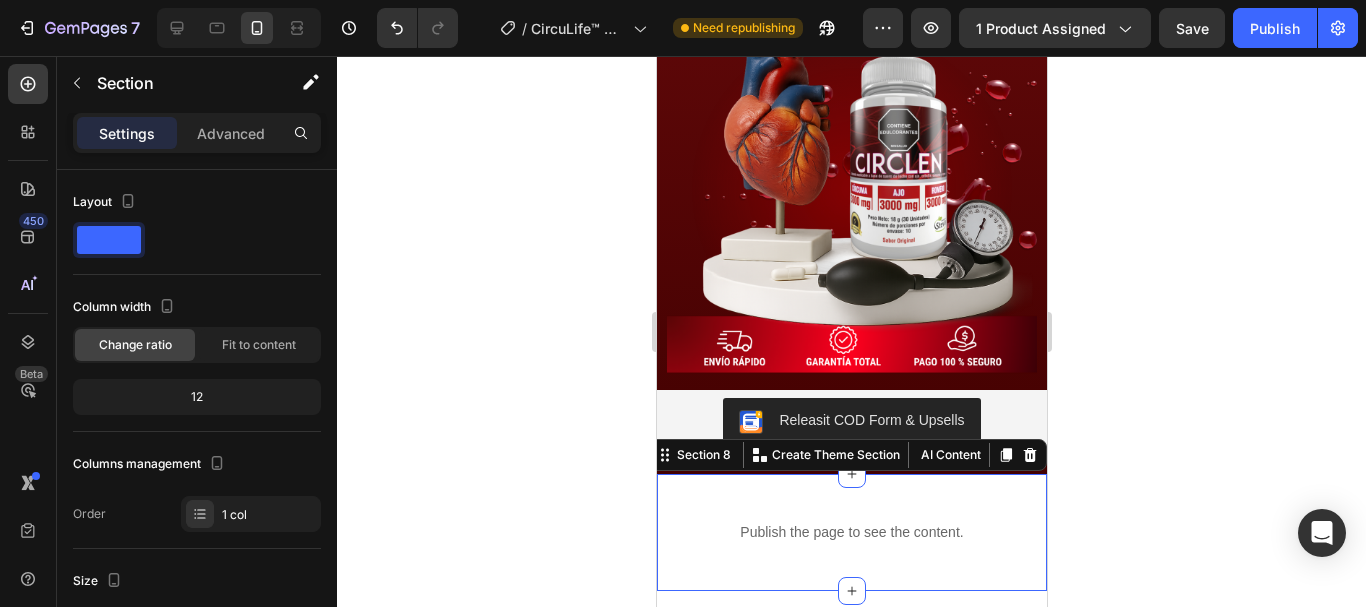 click on "Publish the page to see the content.
ANTI ESPIA Section 8   You can create reusable sections Create Theme Section AI Content Write with GemAI What would you like to describe here? Tone and Voice Persuasive Product ENVIO EXPRESS ASEGURADO Show more Generate" at bounding box center (851, 532) 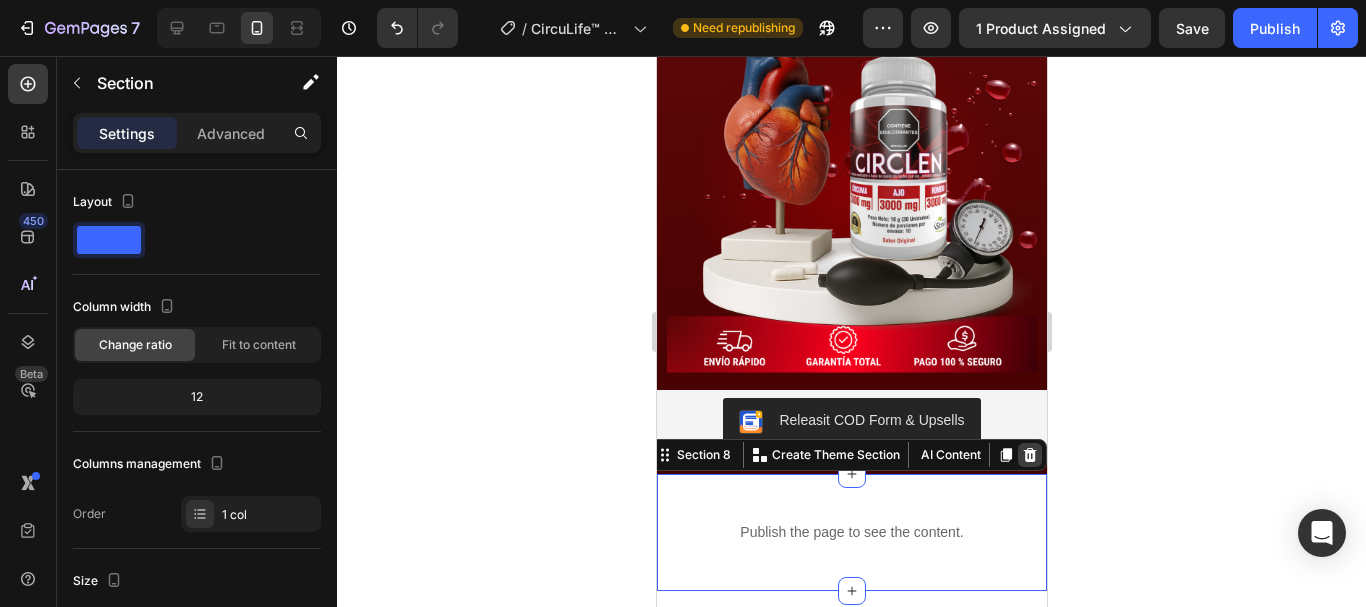 click 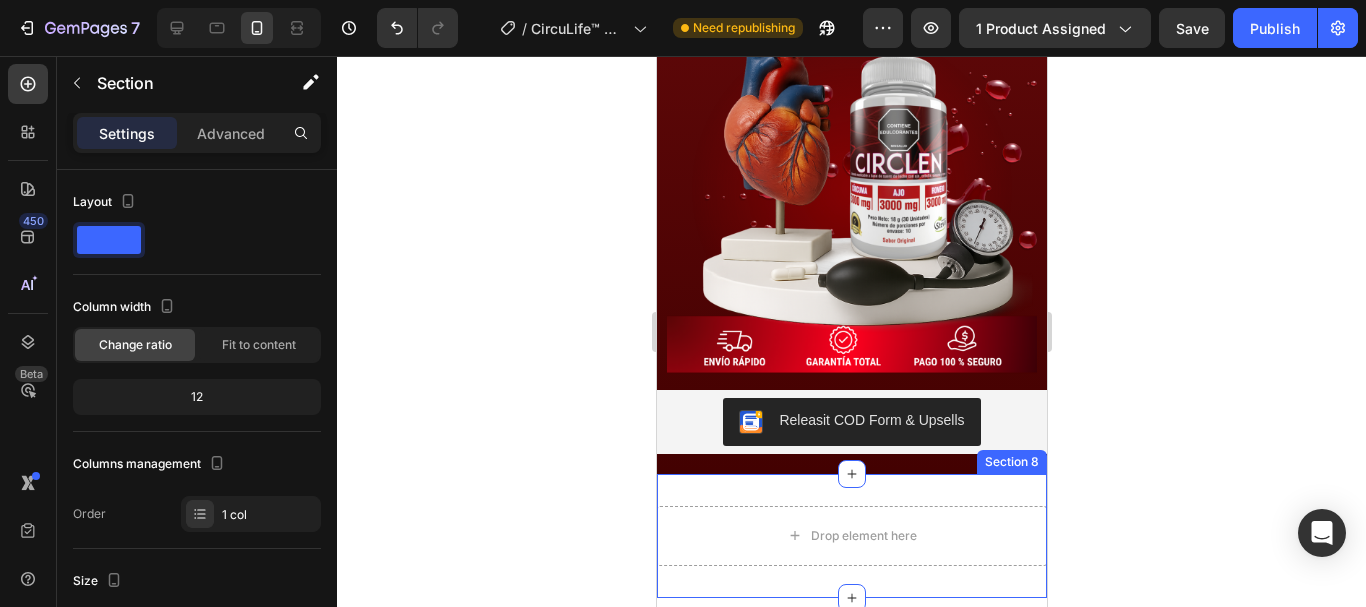 click on "Drop element here Section 8" at bounding box center (851, 536) 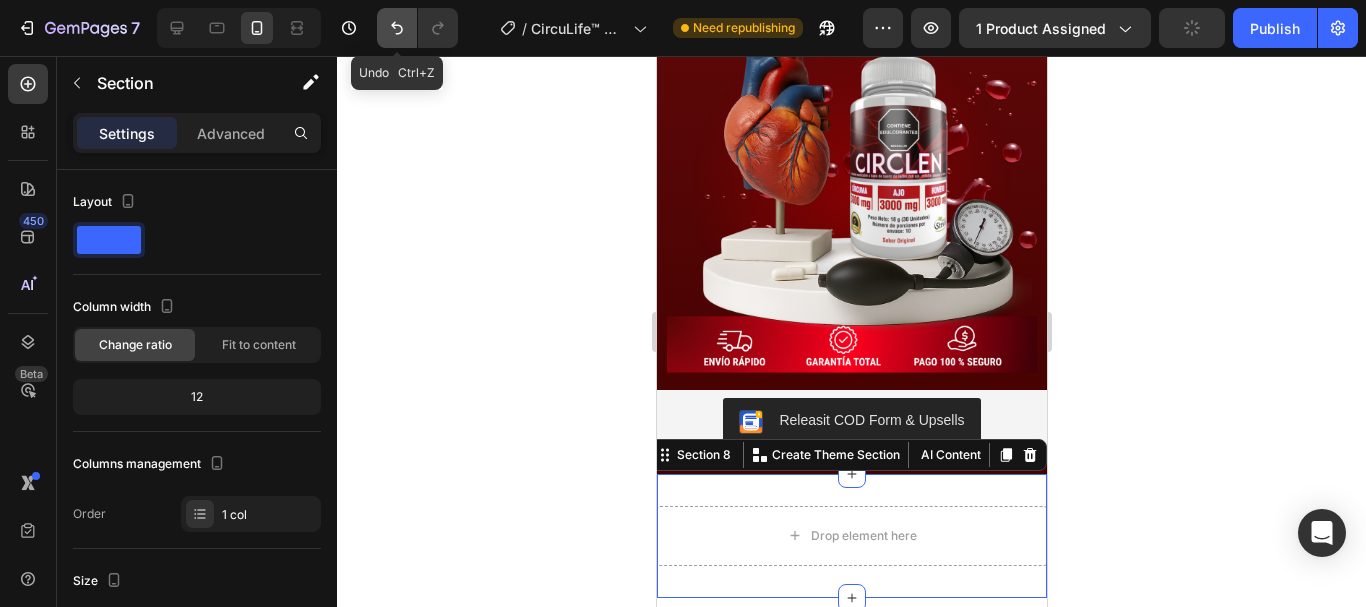 click 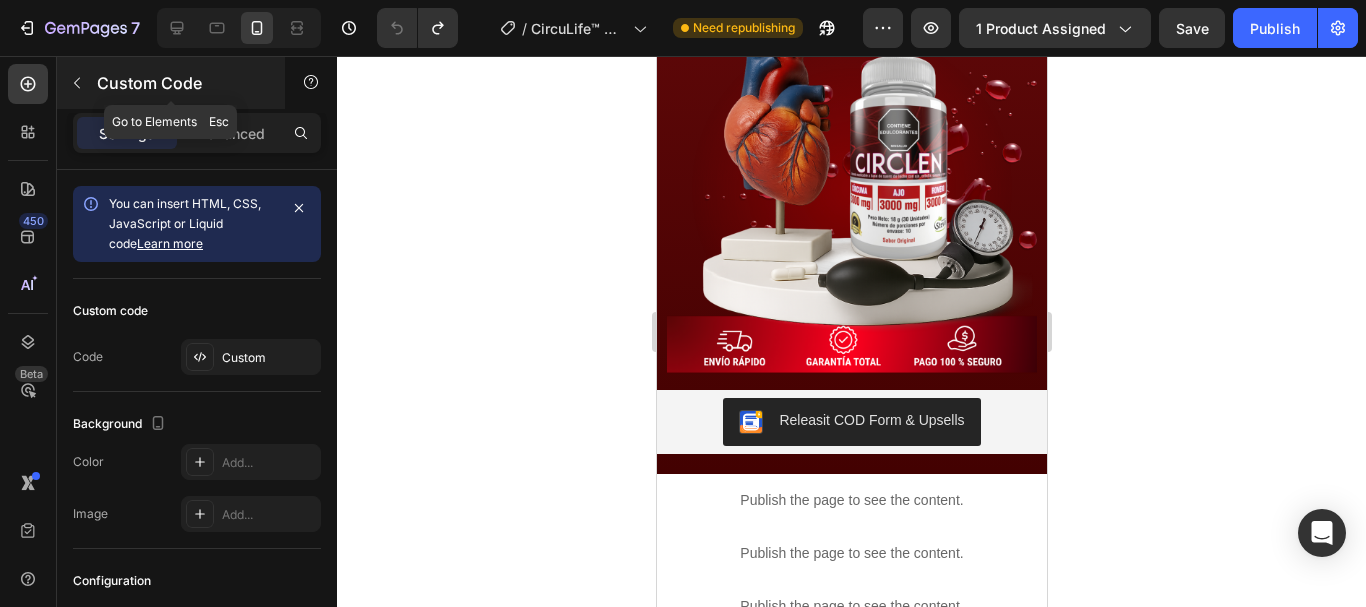 click at bounding box center [77, 83] 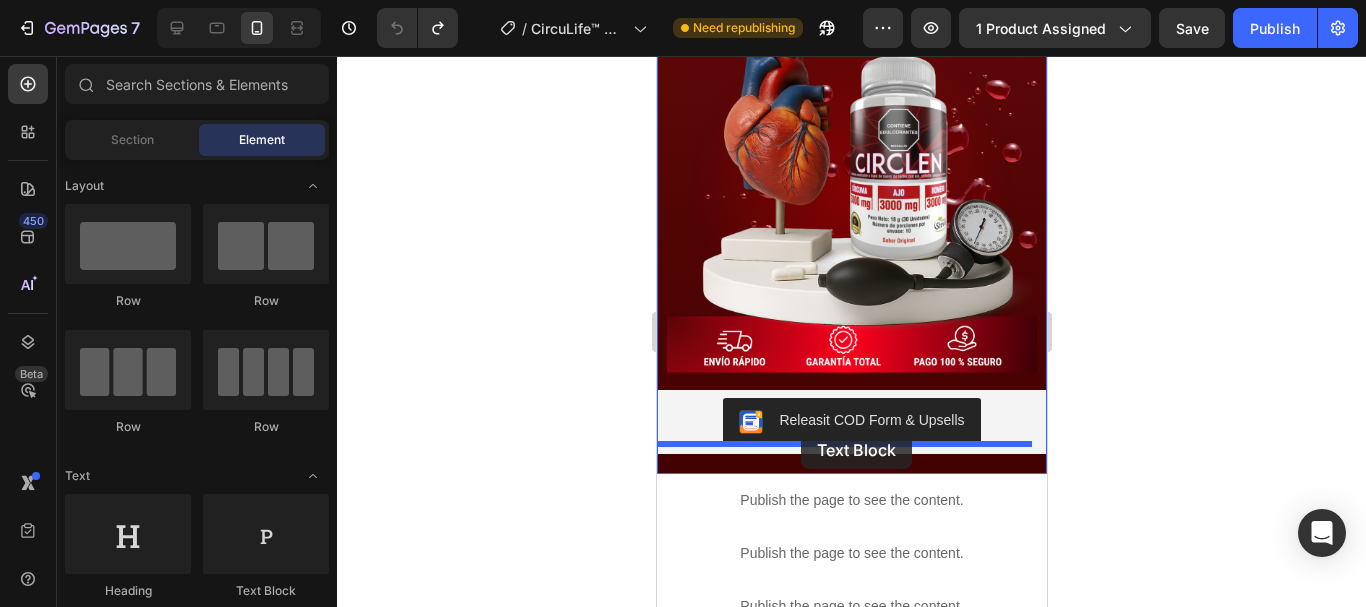 drag, startPoint x: 912, startPoint y: 578, endPoint x: 800, endPoint y: 430, distance: 185.60173 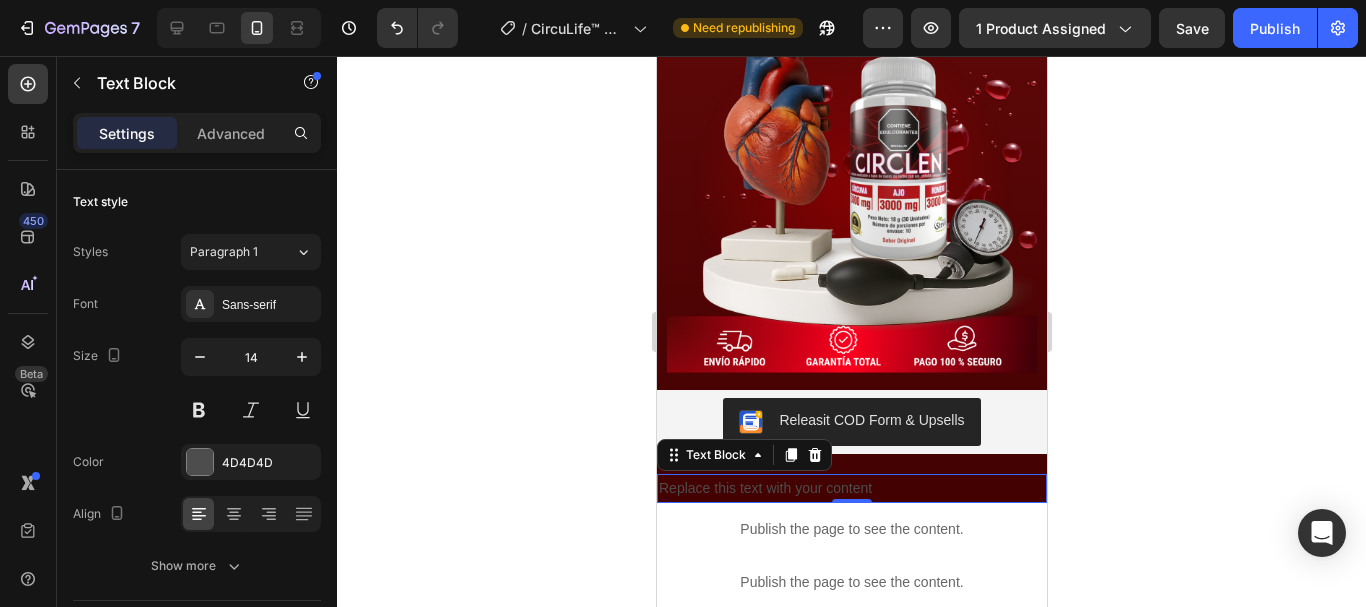 click on "Replace this text with your content" at bounding box center [851, 488] 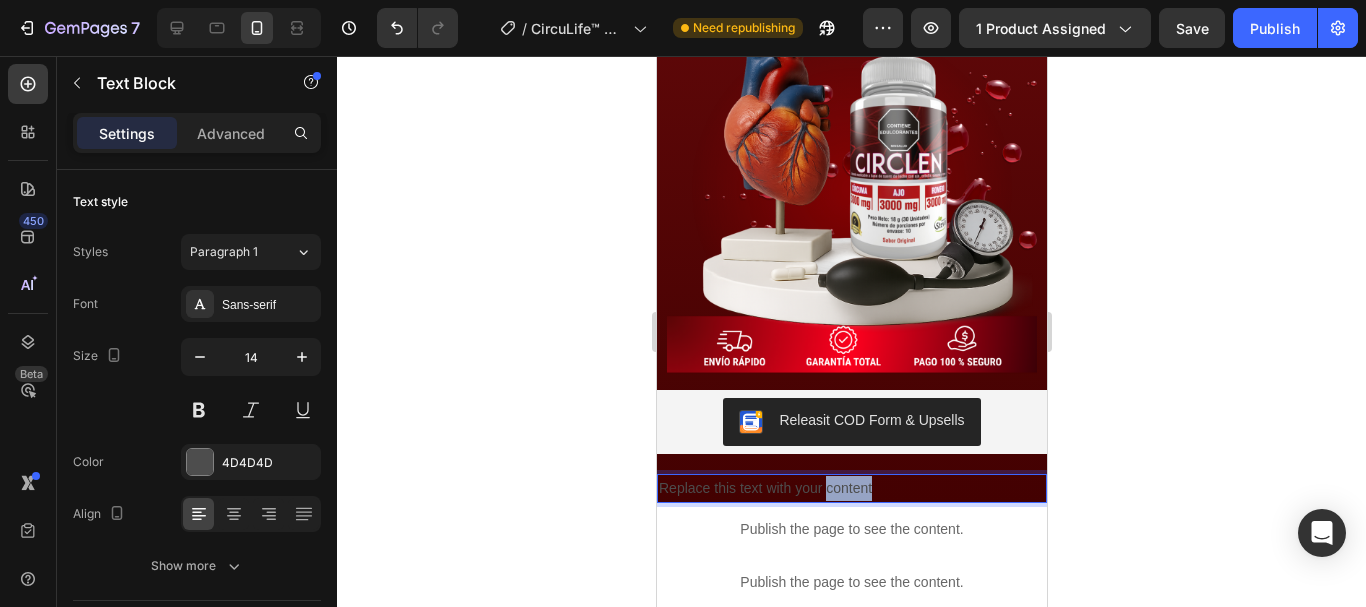 click on "Replace this text with your content" at bounding box center [851, 488] 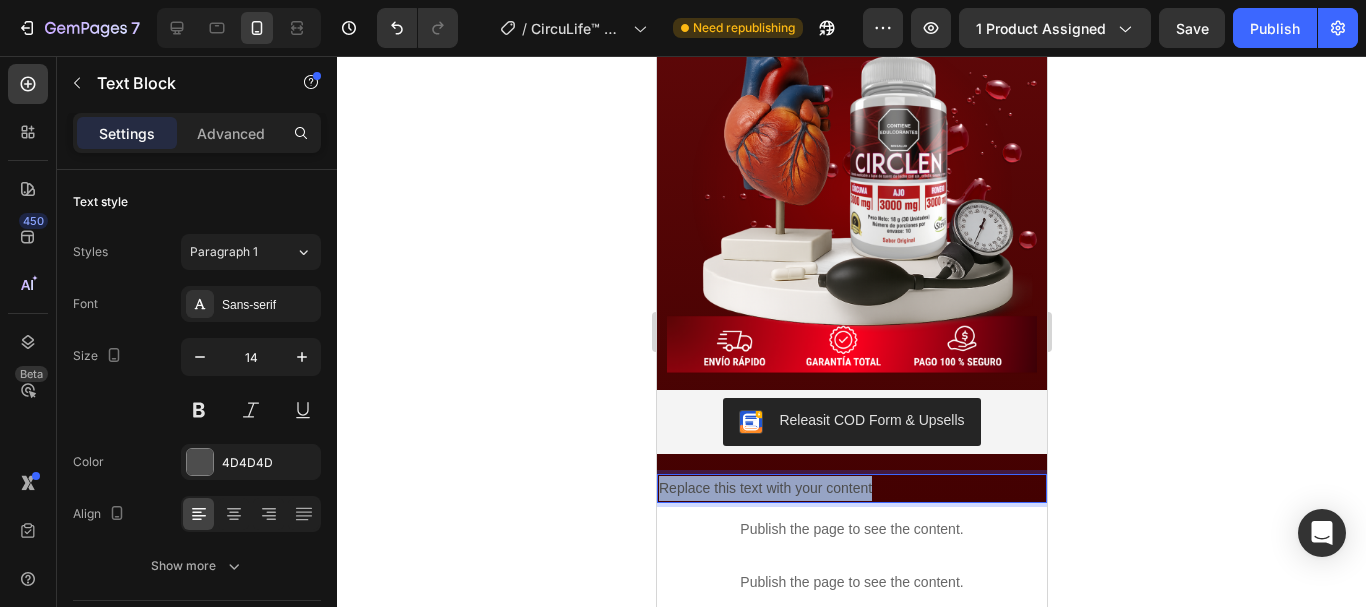 click on "Replace this text with your content" at bounding box center (851, 488) 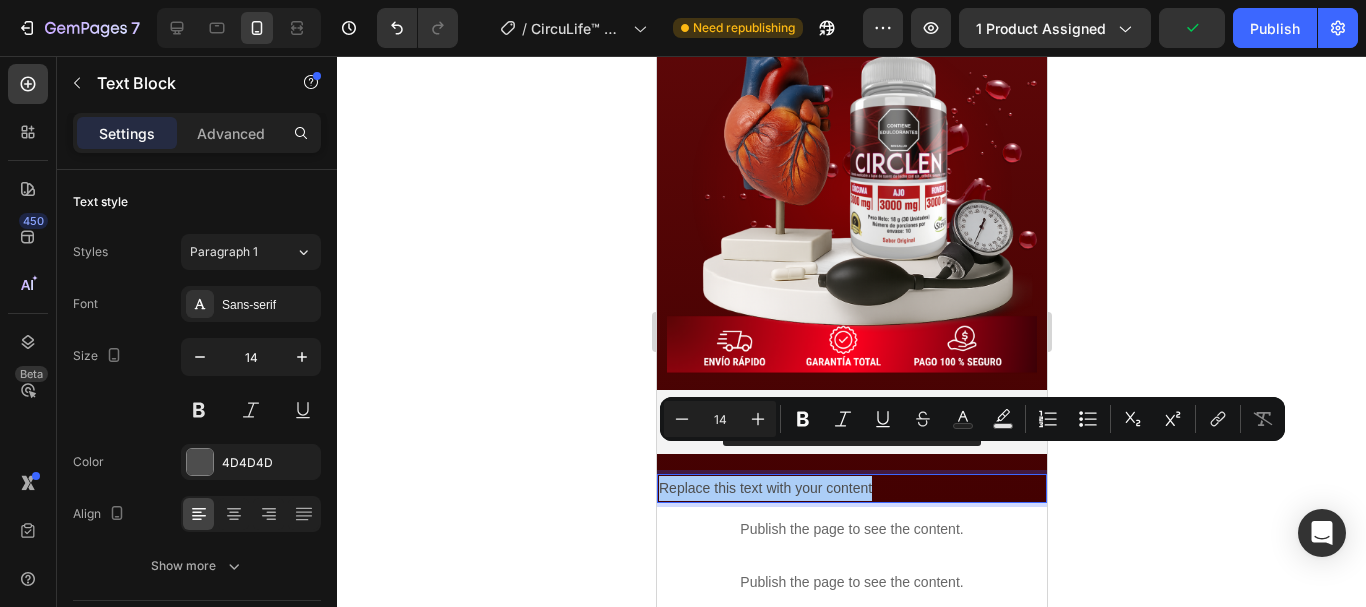 click 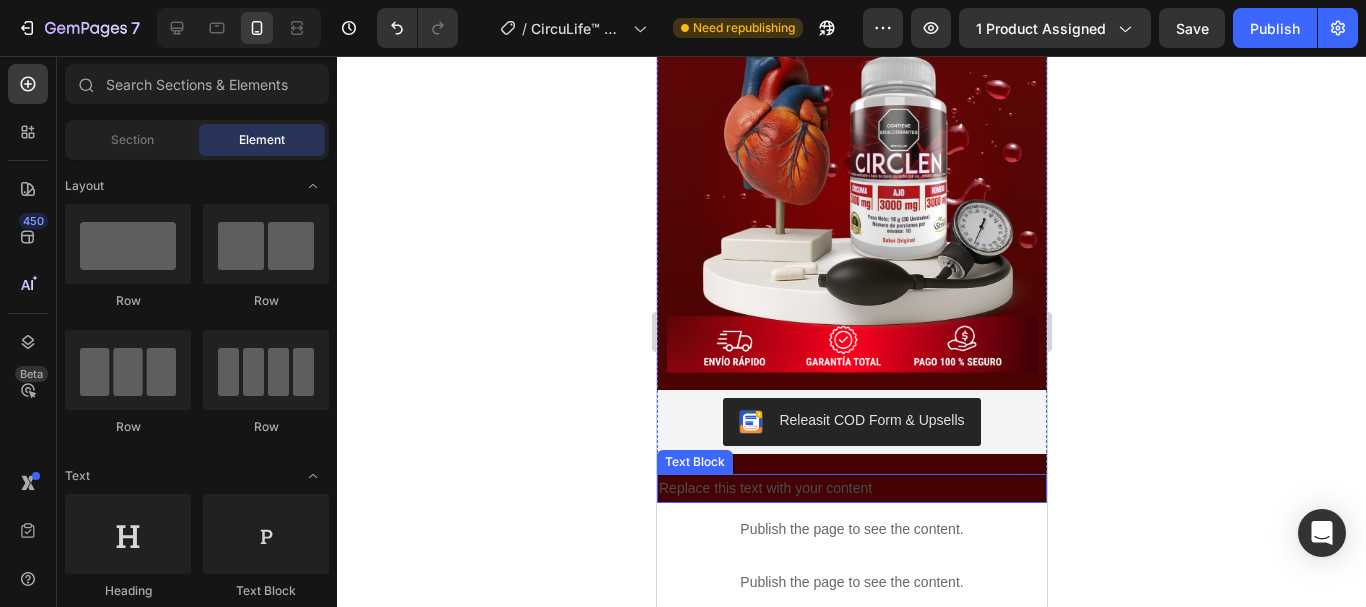 click on "Replace this text with your content" at bounding box center (851, 488) 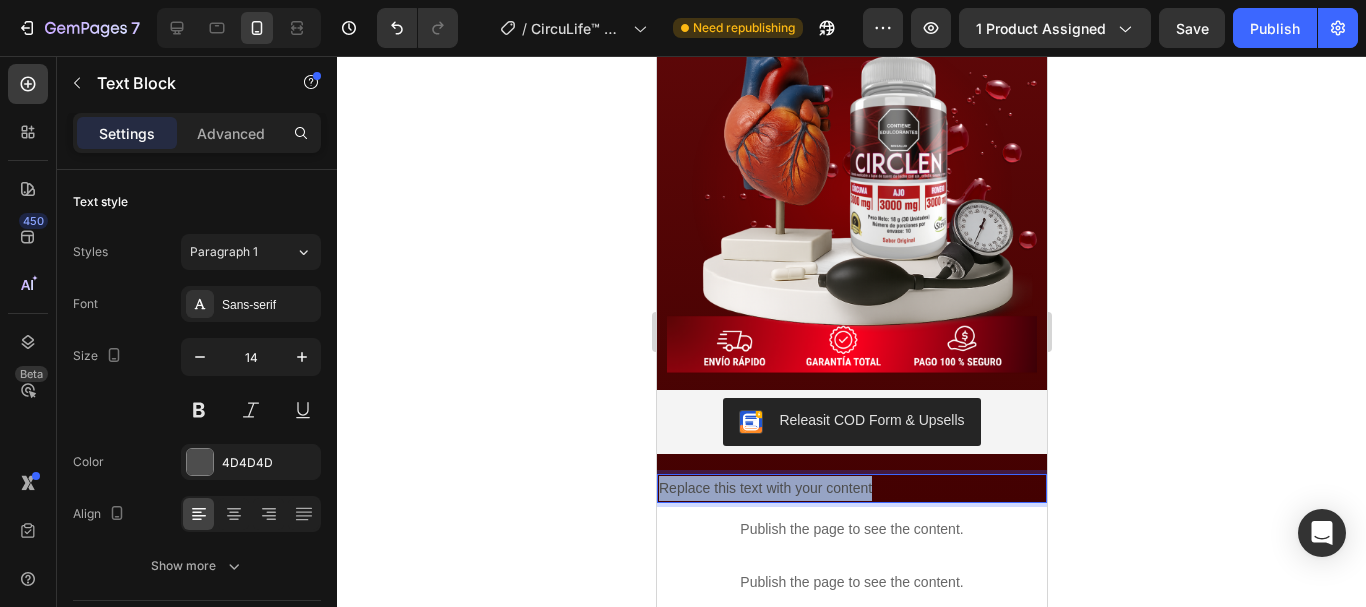 click on "Replace this text with your content" at bounding box center [851, 488] 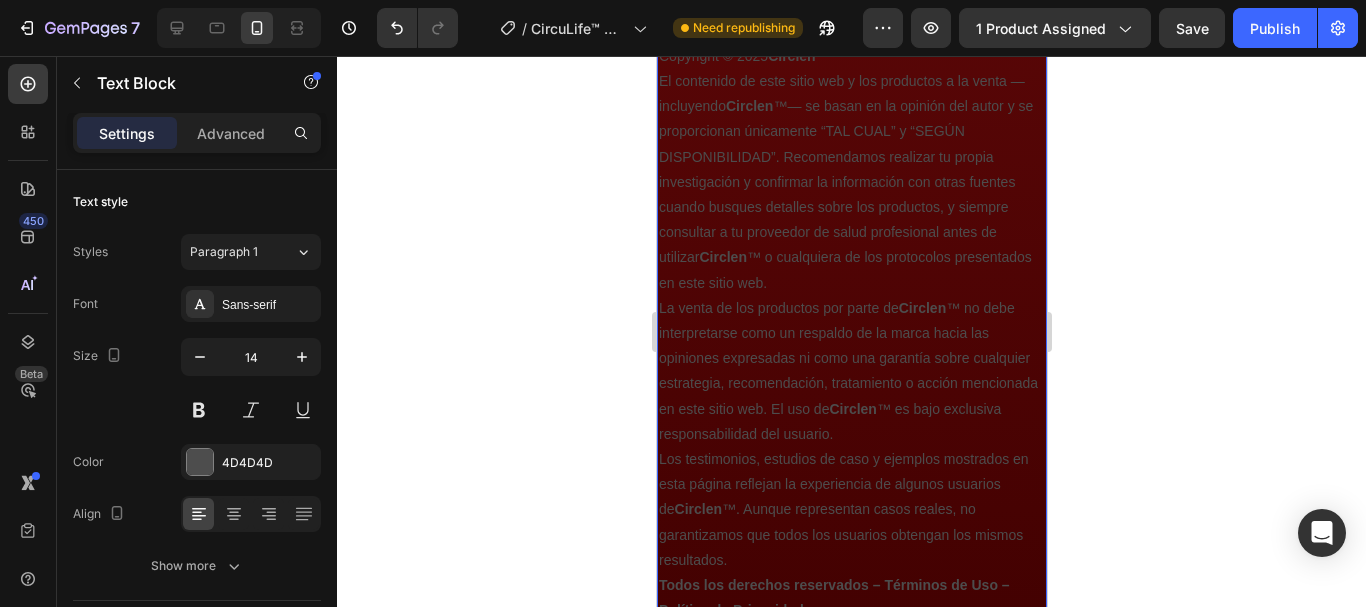 scroll, scrollTop: 4047, scrollLeft: 0, axis: vertical 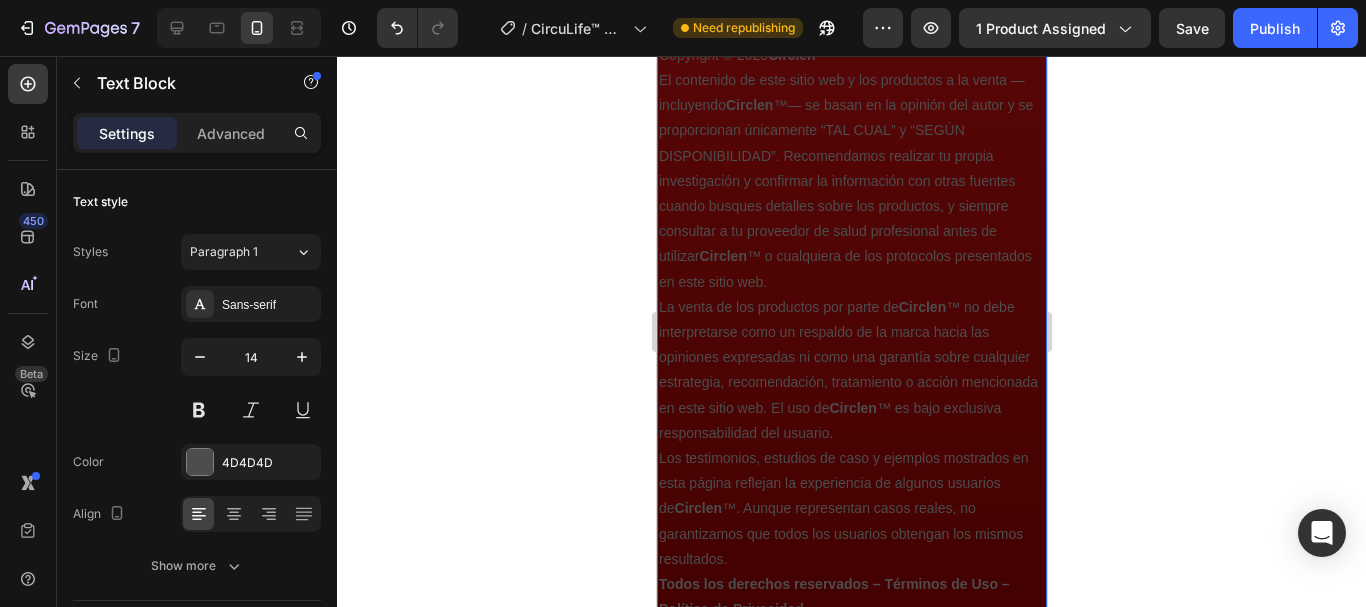click 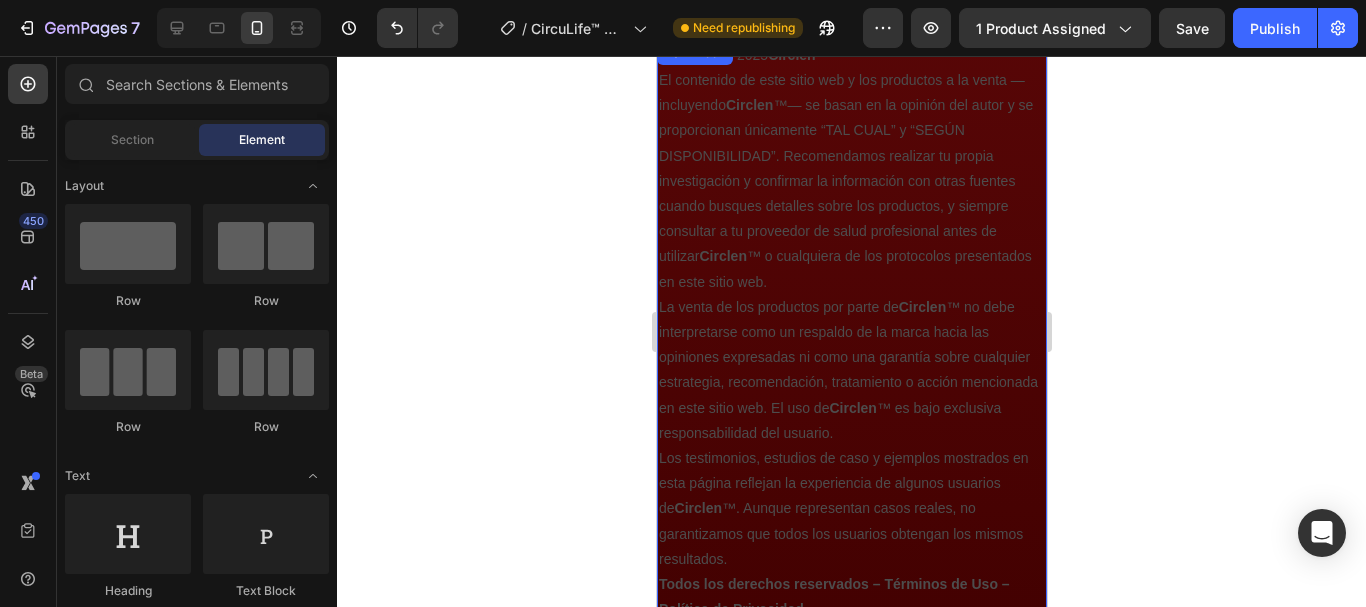 click on "El contenido de este sitio web y los productos a la venta —incluyendo   Circlen ™— se basan en la opinión del autor y se proporcionan únicamente “TAL CUAL” y “SEGÚN DISPONIBILIDAD”. Recomendamos realizar tu propia investigación y confirmar la información con otras fuentes cuando busques detalles sobre los productos, y siempre consultar a tu proveedor de salud profesional antes de utilizar   Circlen ™ o cualquiera de los protocolos presentados en este sitio web." at bounding box center (851, 181) 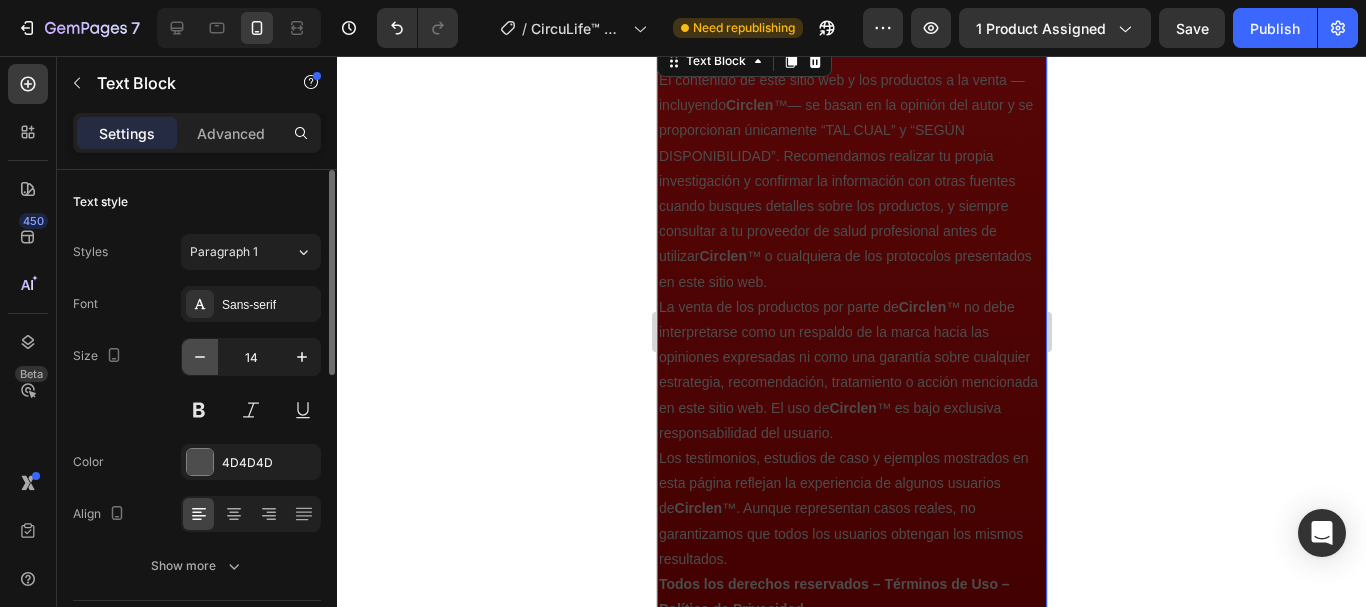 click at bounding box center (200, 357) 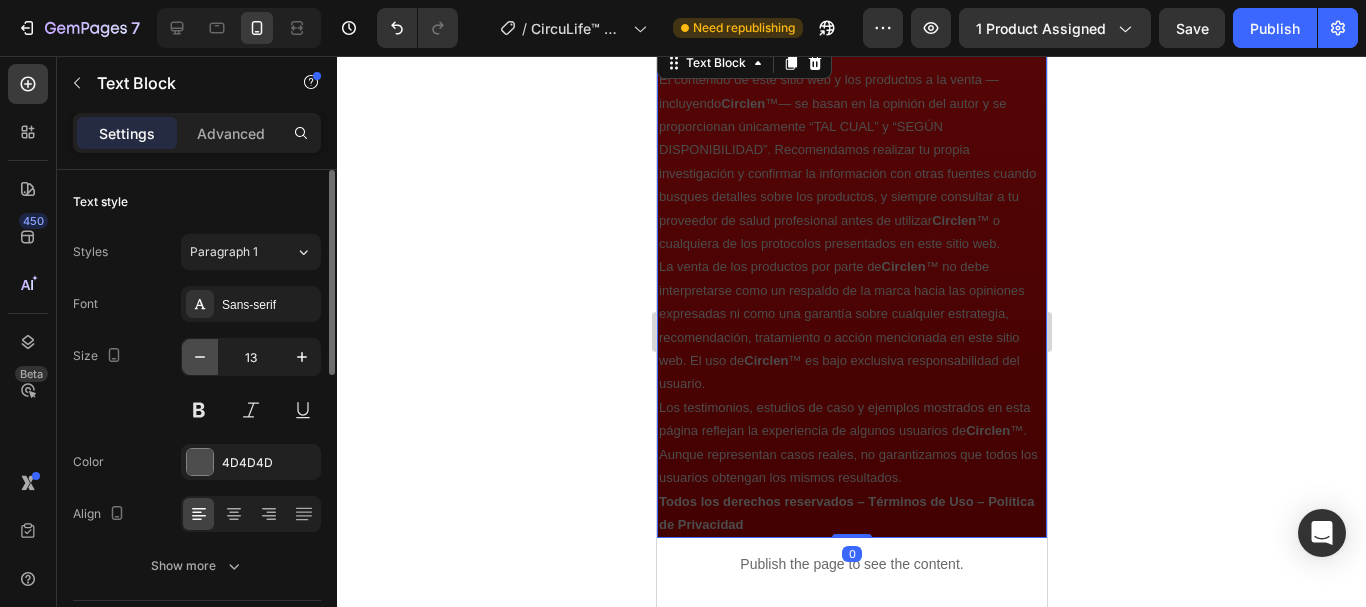 click at bounding box center (200, 357) 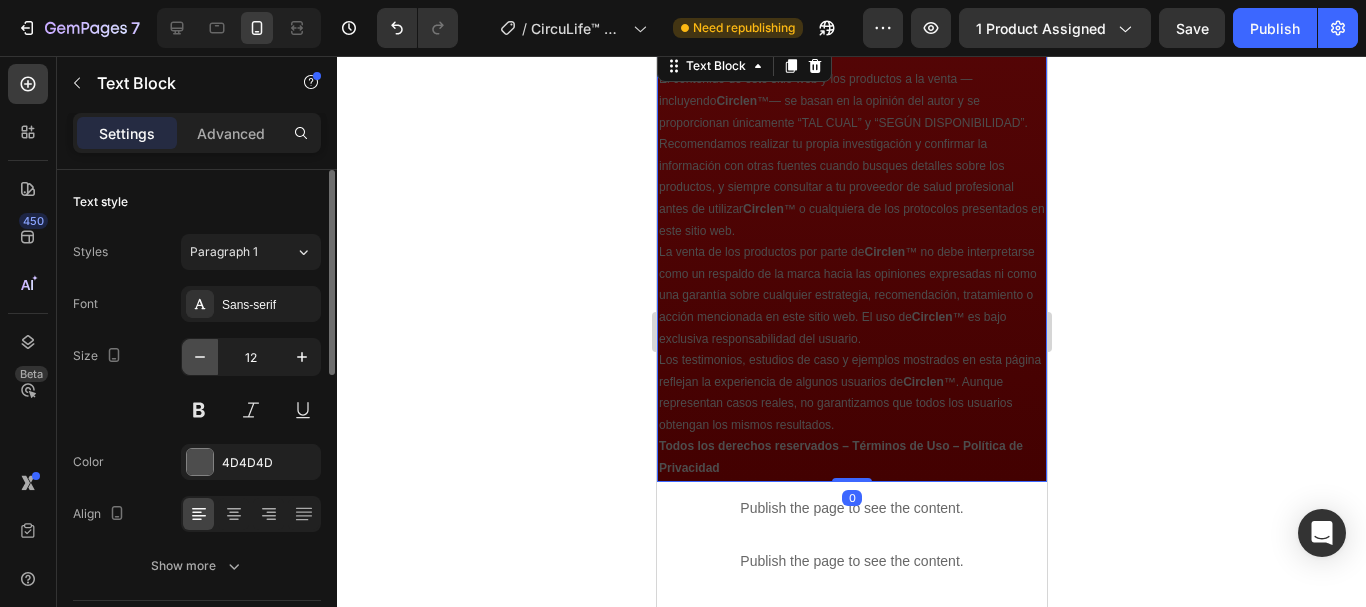click at bounding box center (200, 357) 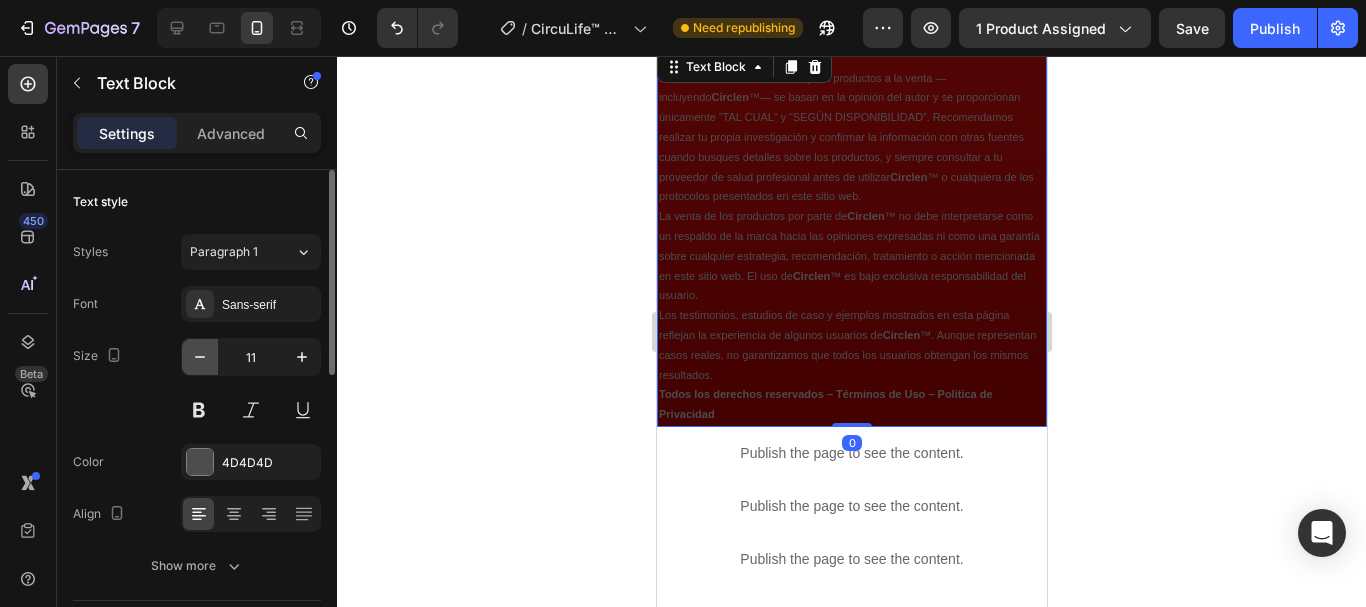 click at bounding box center (200, 357) 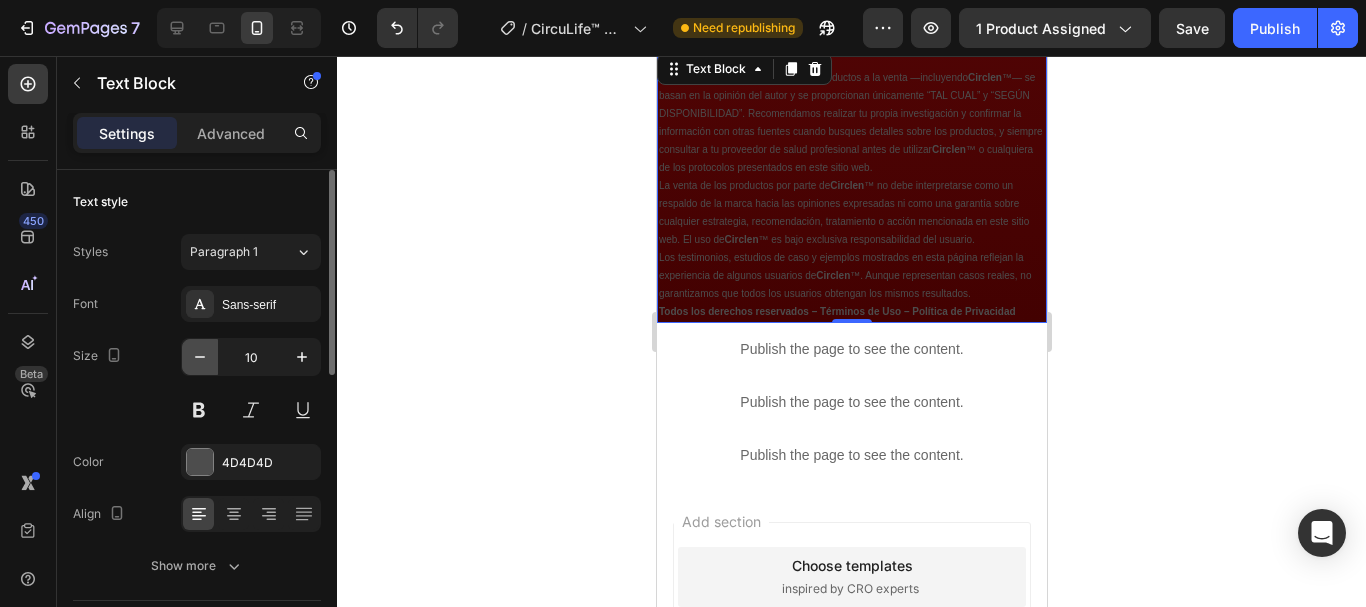 click at bounding box center (200, 357) 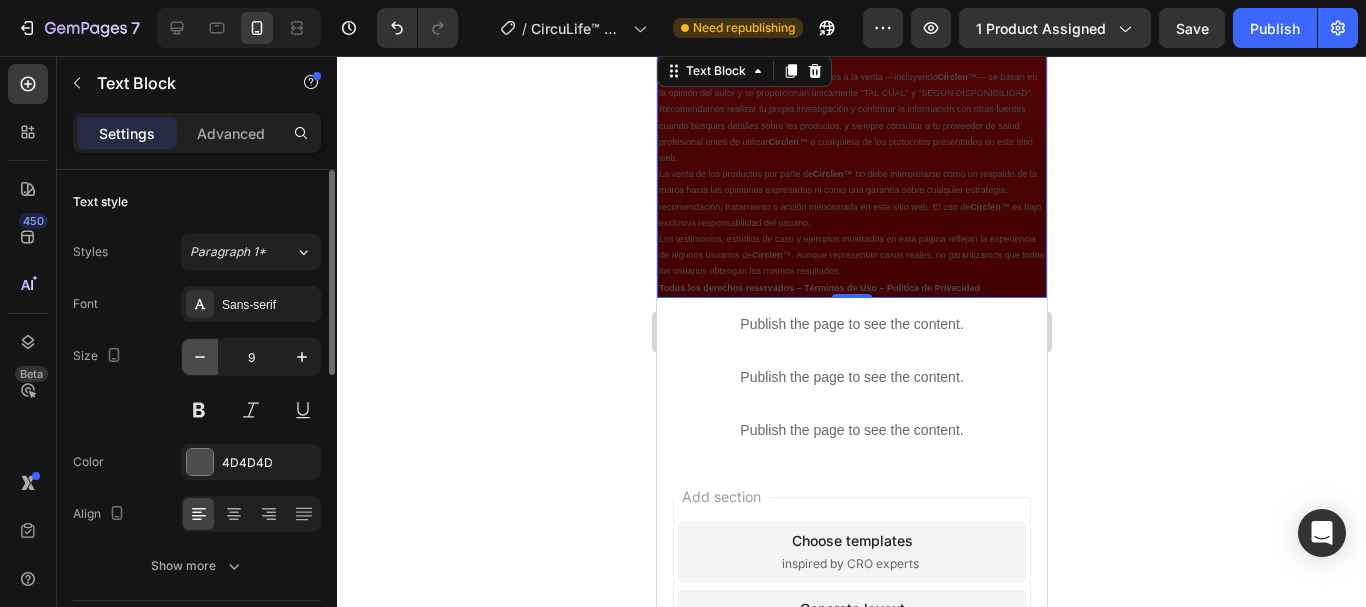 click at bounding box center (200, 357) 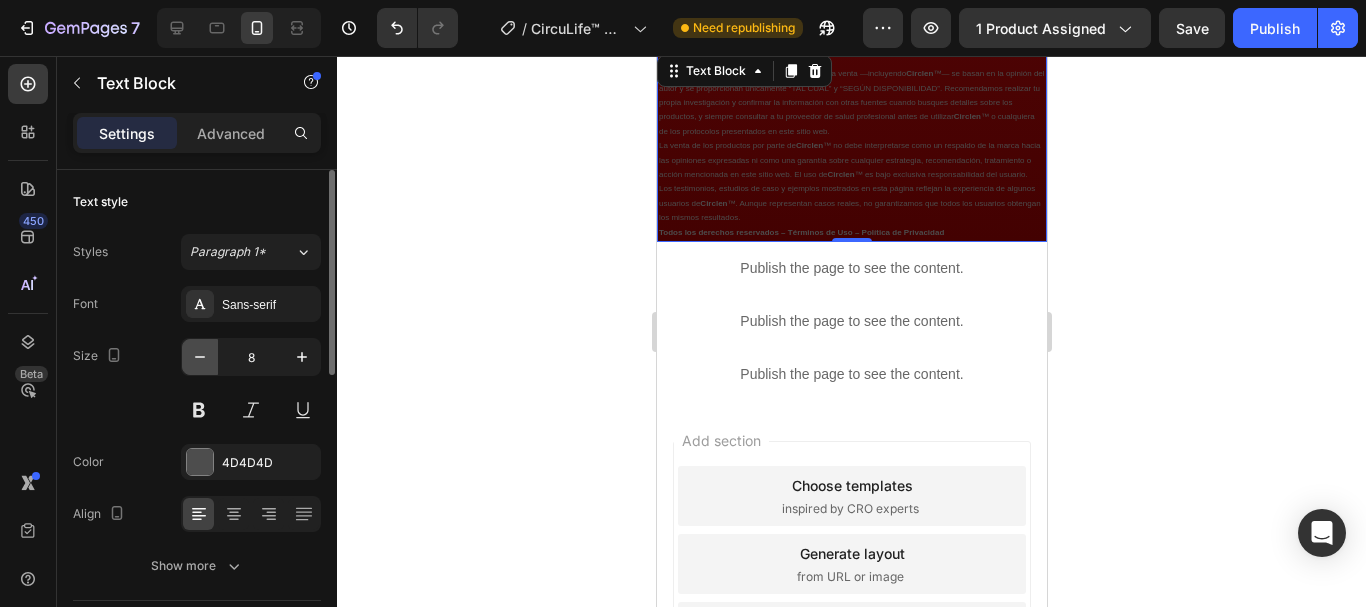 scroll, scrollTop: 4034, scrollLeft: 0, axis: vertical 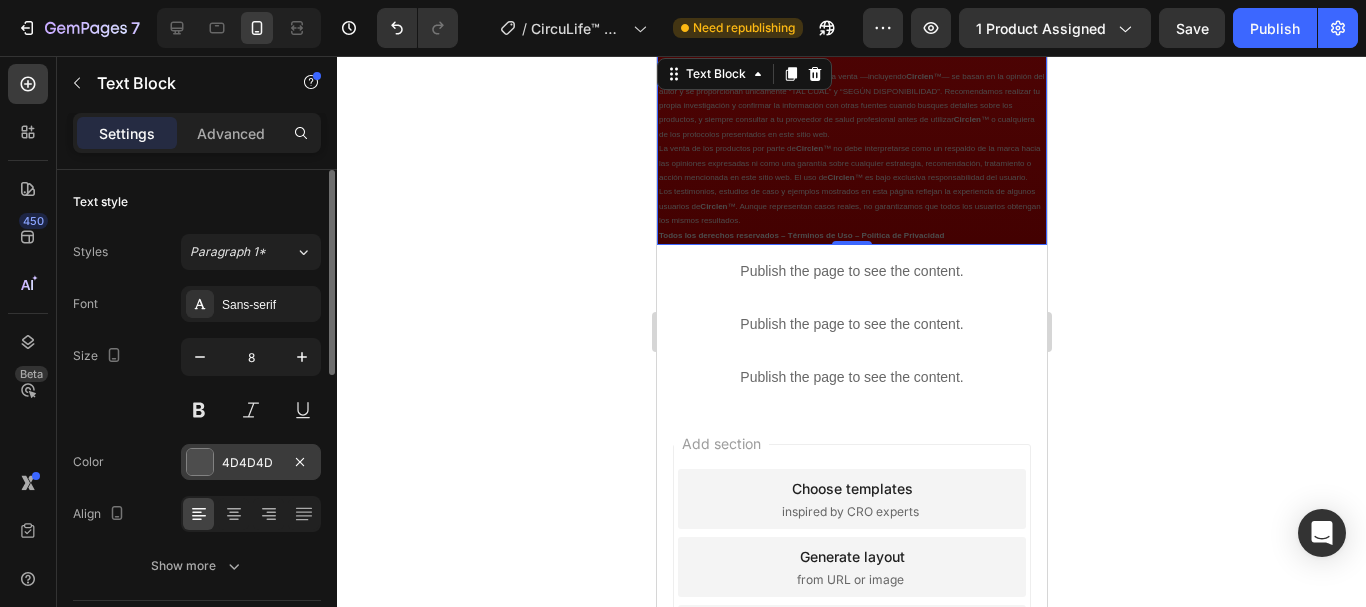 click on "4D4D4D" at bounding box center [251, 462] 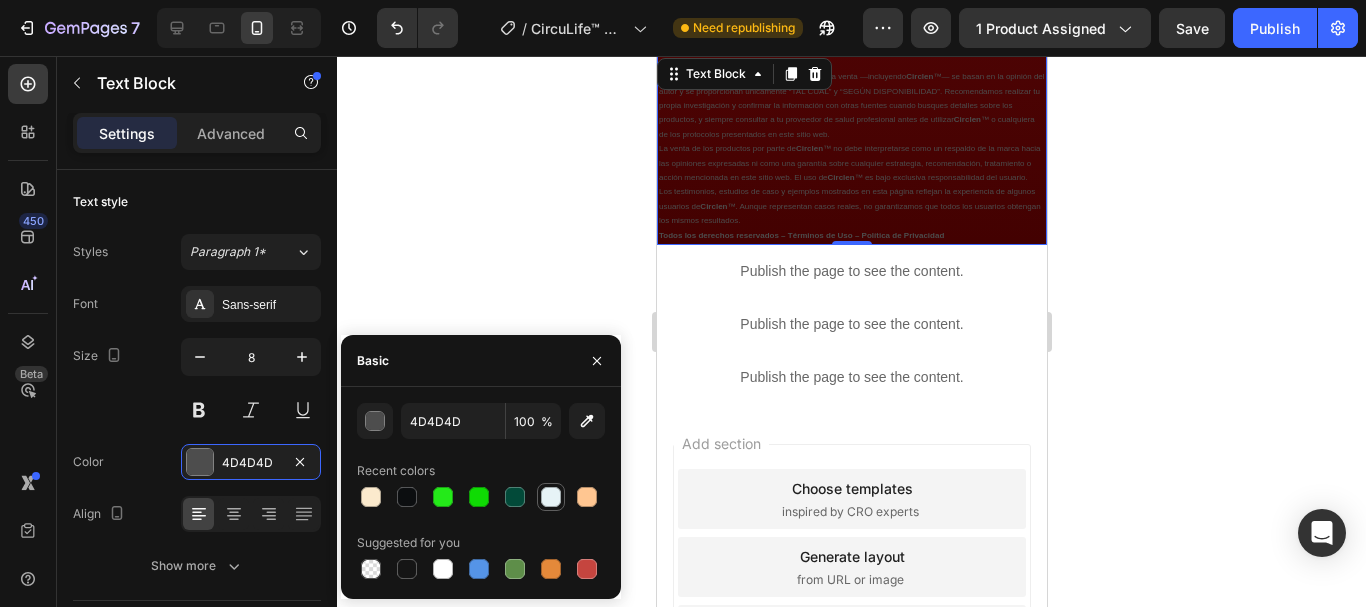 drag, startPoint x: 539, startPoint y: 495, endPoint x: 293, endPoint y: 253, distance: 345.0797 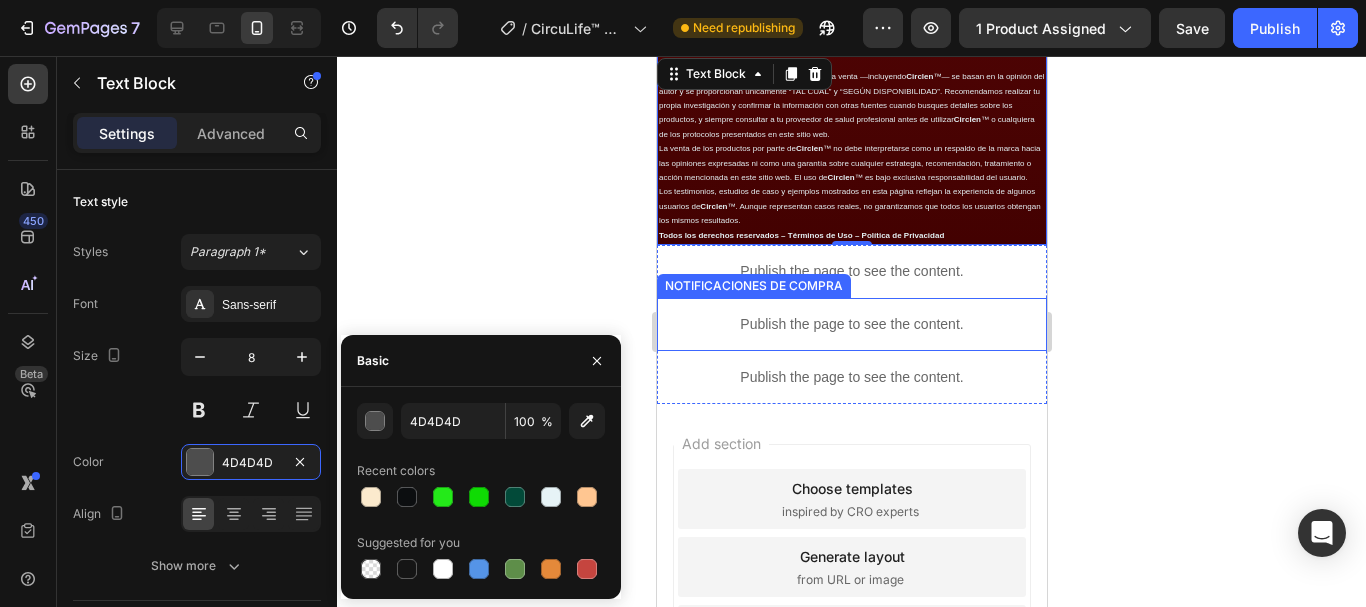 type on "E6F3F6" 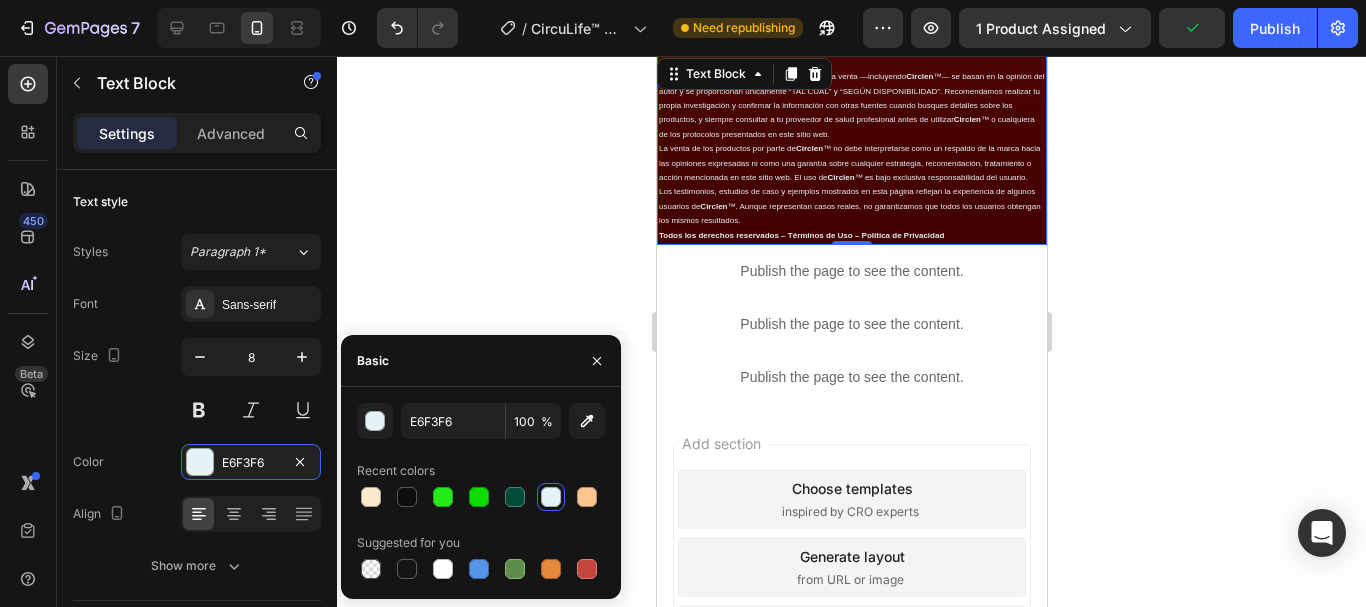 click 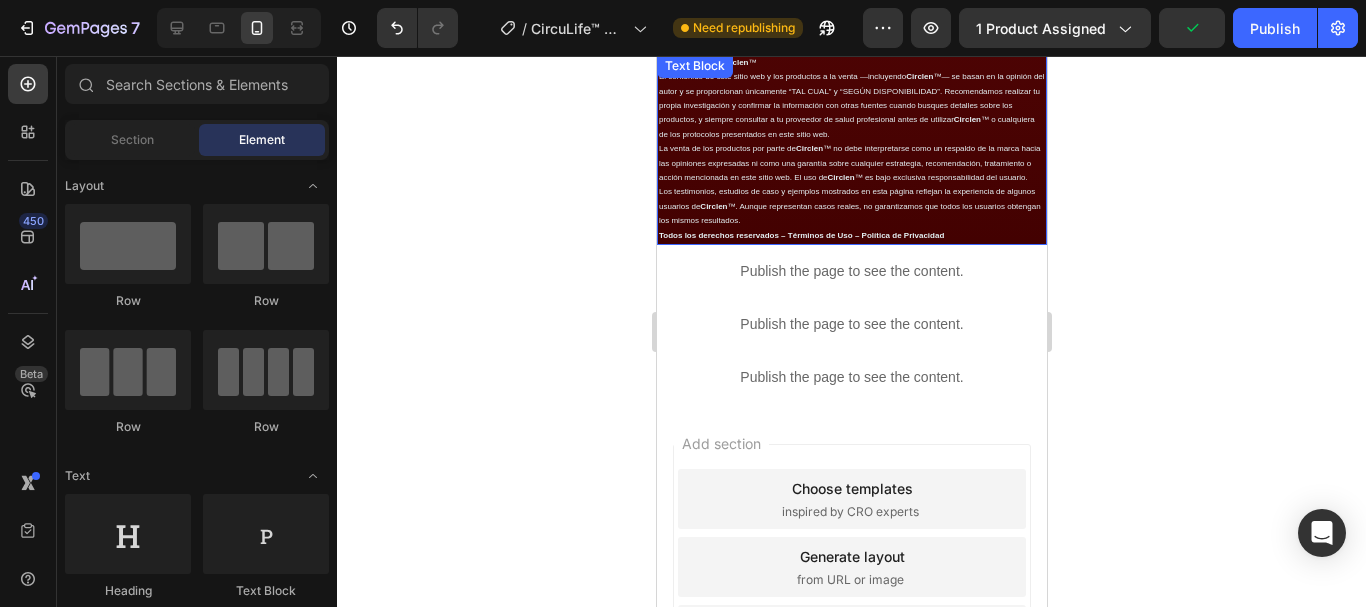 click on "La venta de los productos por parte de   Circlen ™ no debe interpretarse como un respaldo de la marca hacia las opiniones expresadas ni como una garantía sobre cualquier estrategia, recomendación, tratamiento o acción mencionada en este sitio web. El uso de   Circlen ™ es bajo exclusiva responsabilidad del usuario." at bounding box center [851, 163] 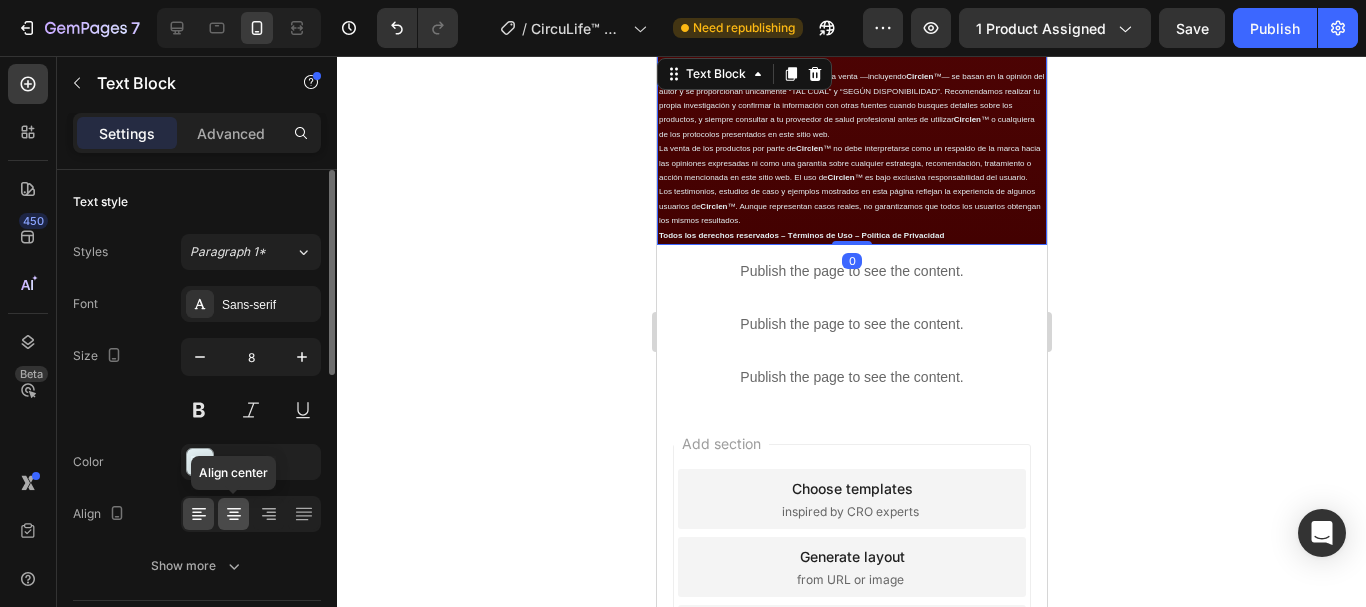 drag, startPoint x: 230, startPoint y: 510, endPoint x: 6, endPoint y: 386, distance: 256.03125 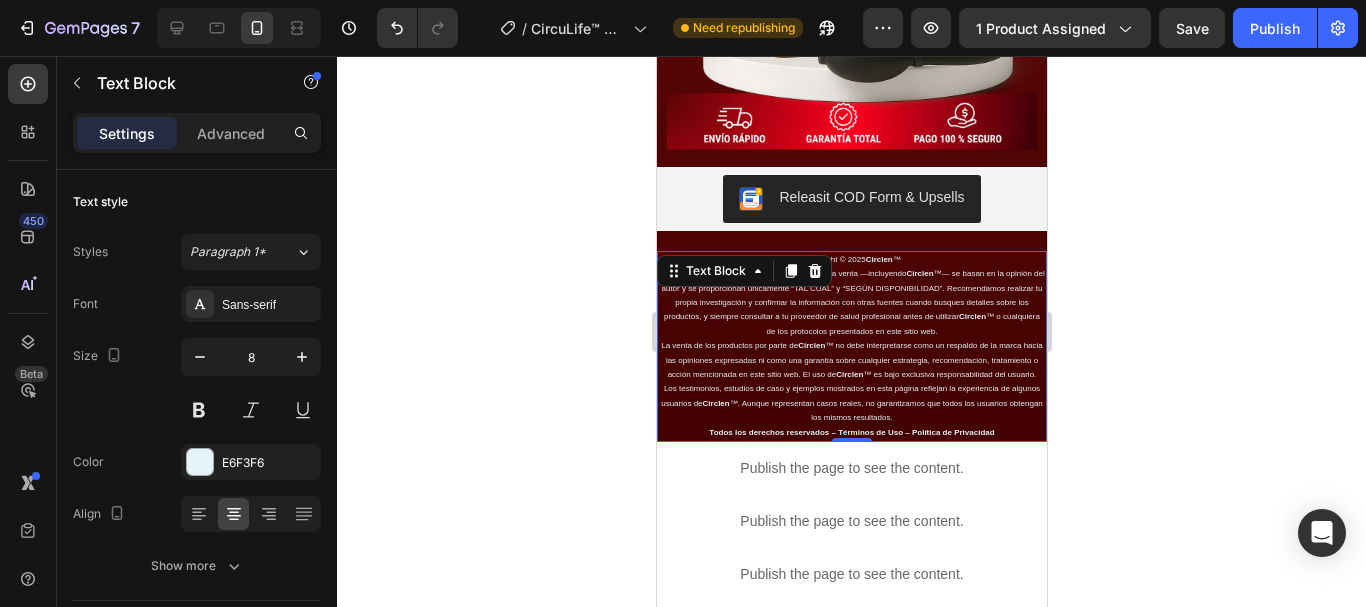 scroll, scrollTop: 3734, scrollLeft: 0, axis: vertical 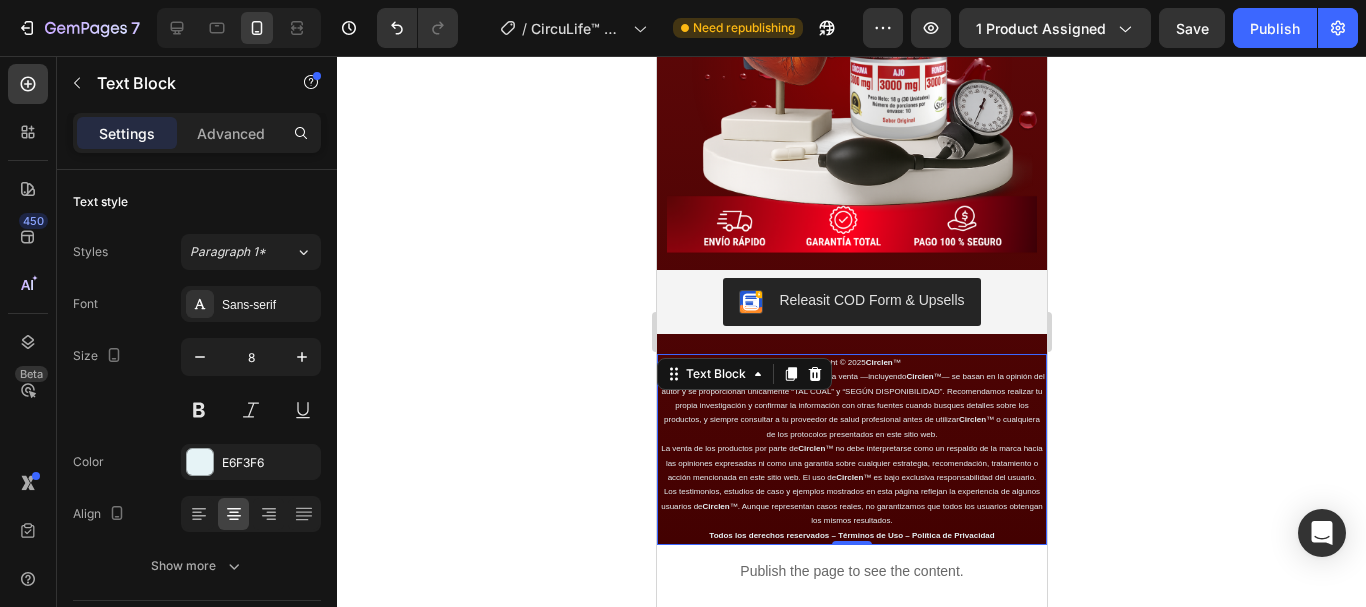 click 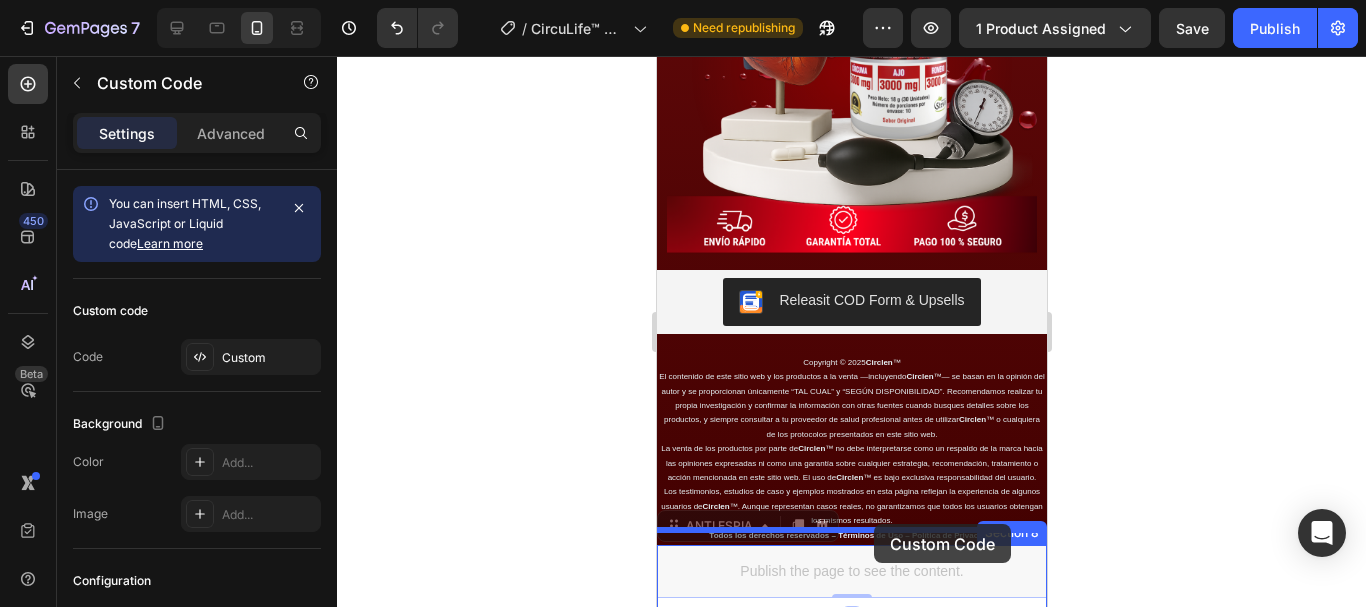 drag, startPoint x: 822, startPoint y: 559, endPoint x: 873, endPoint y: 524, distance: 61.854668 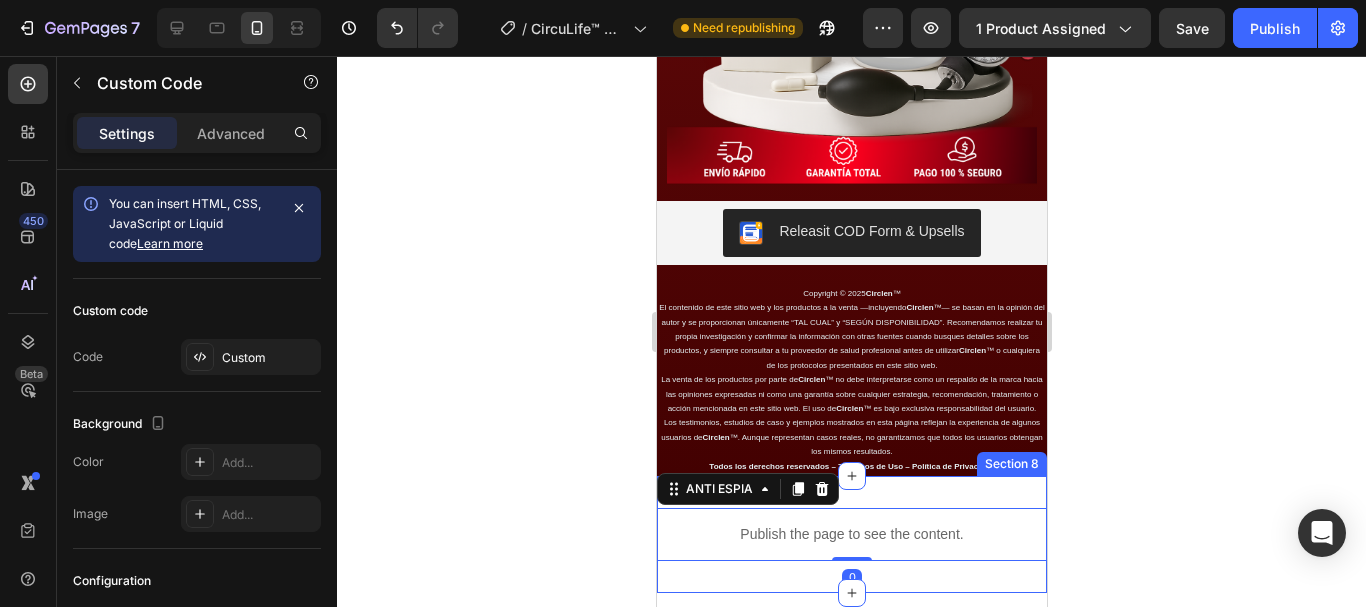 scroll, scrollTop: 3934, scrollLeft: 0, axis: vertical 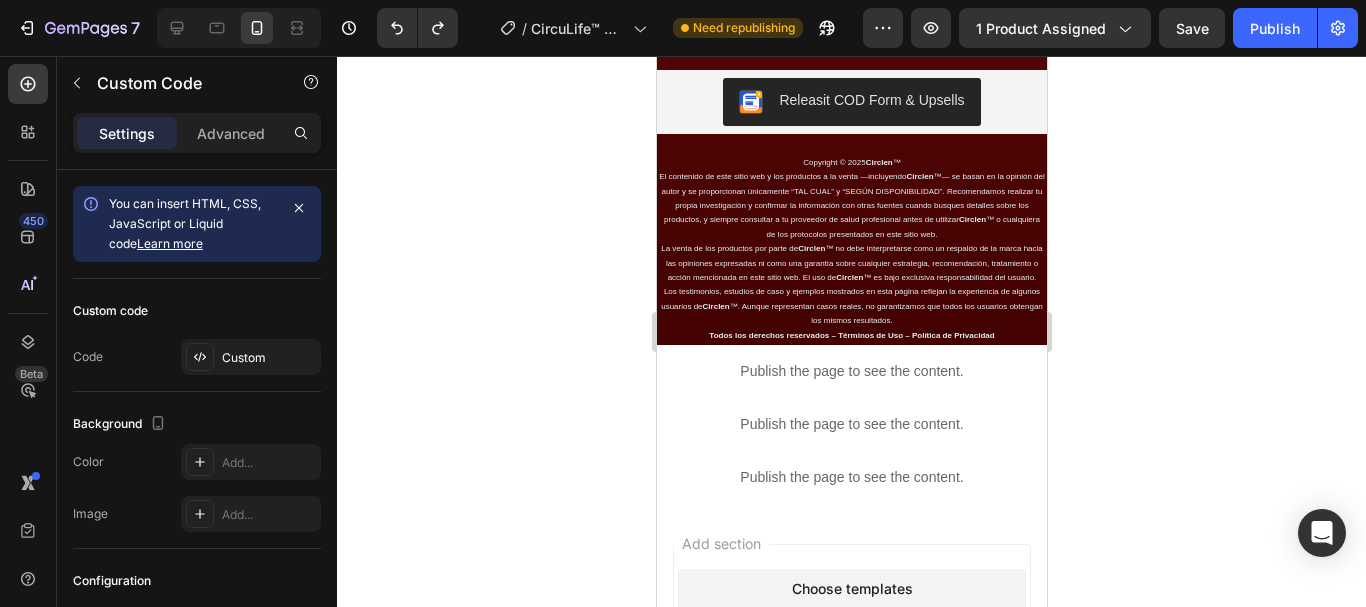 click on "Publish the page to see the content." at bounding box center (851, 371) 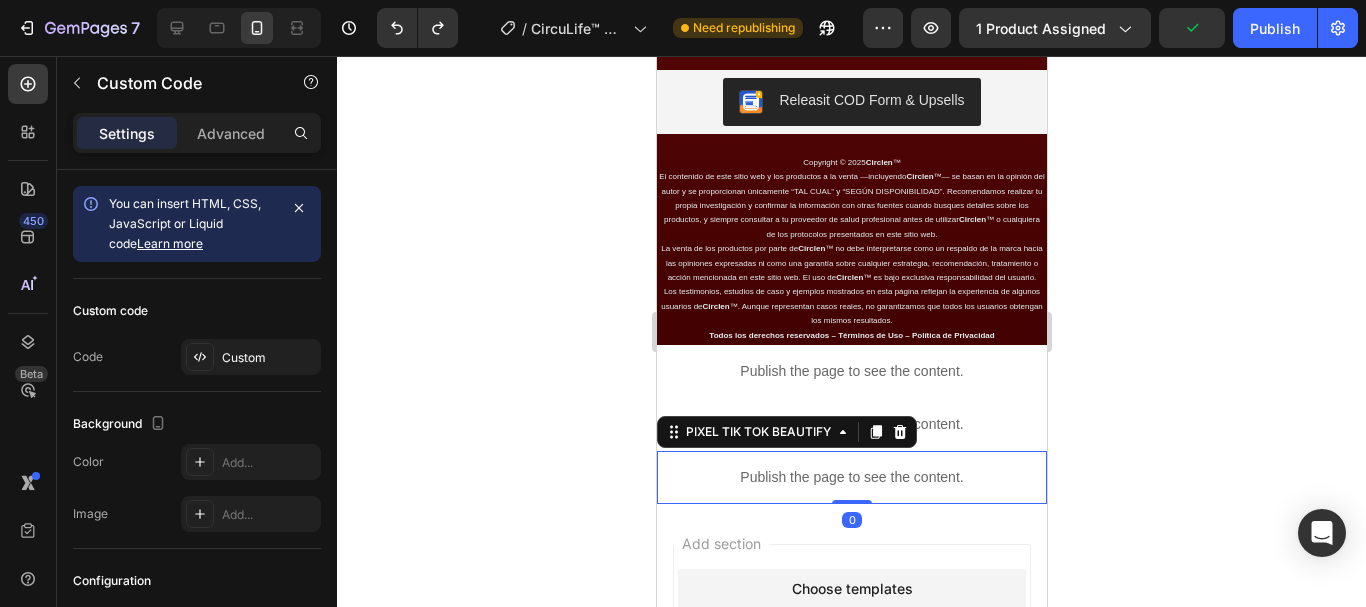 click on "Publish the page to see the content." at bounding box center (851, 477) 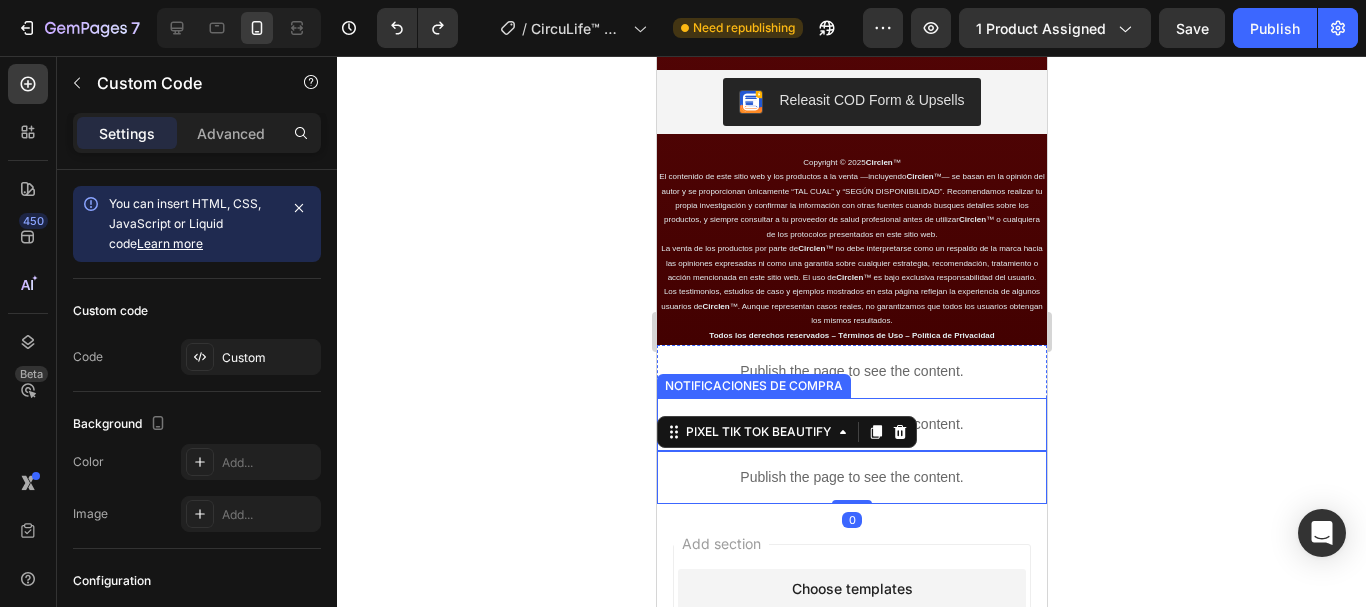 click on "NOTIFICACIONES DE COMPRA" at bounding box center [753, 386] 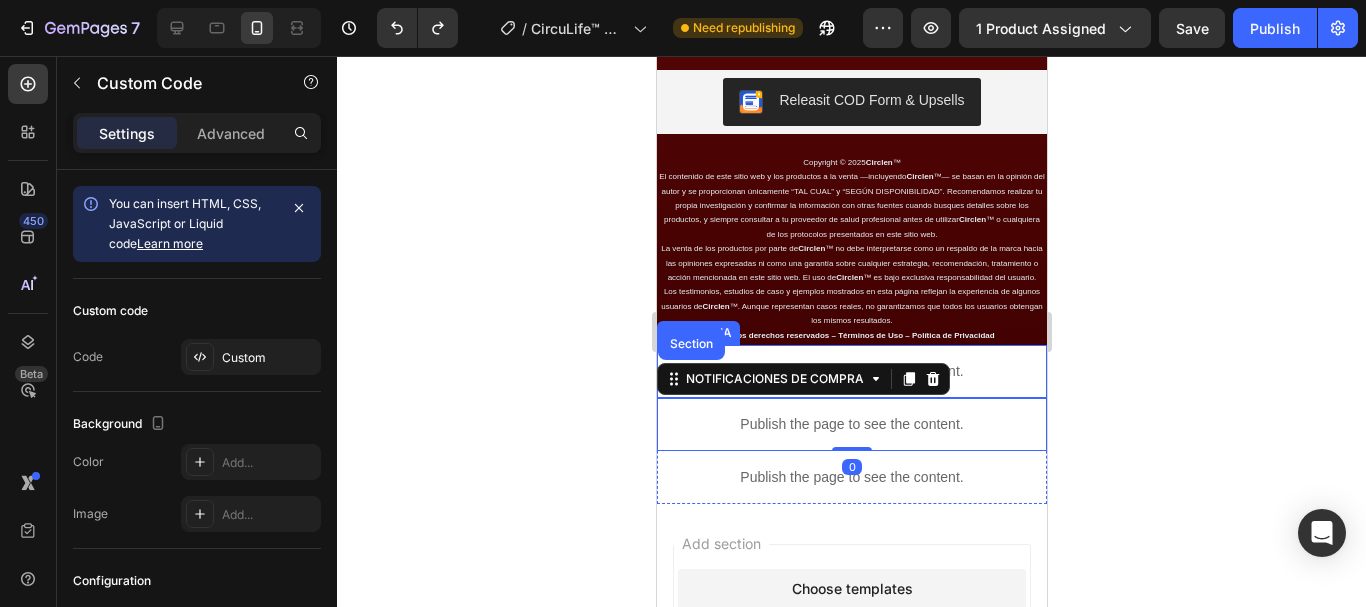 click on "Publish the page to see the content." at bounding box center (851, 371) 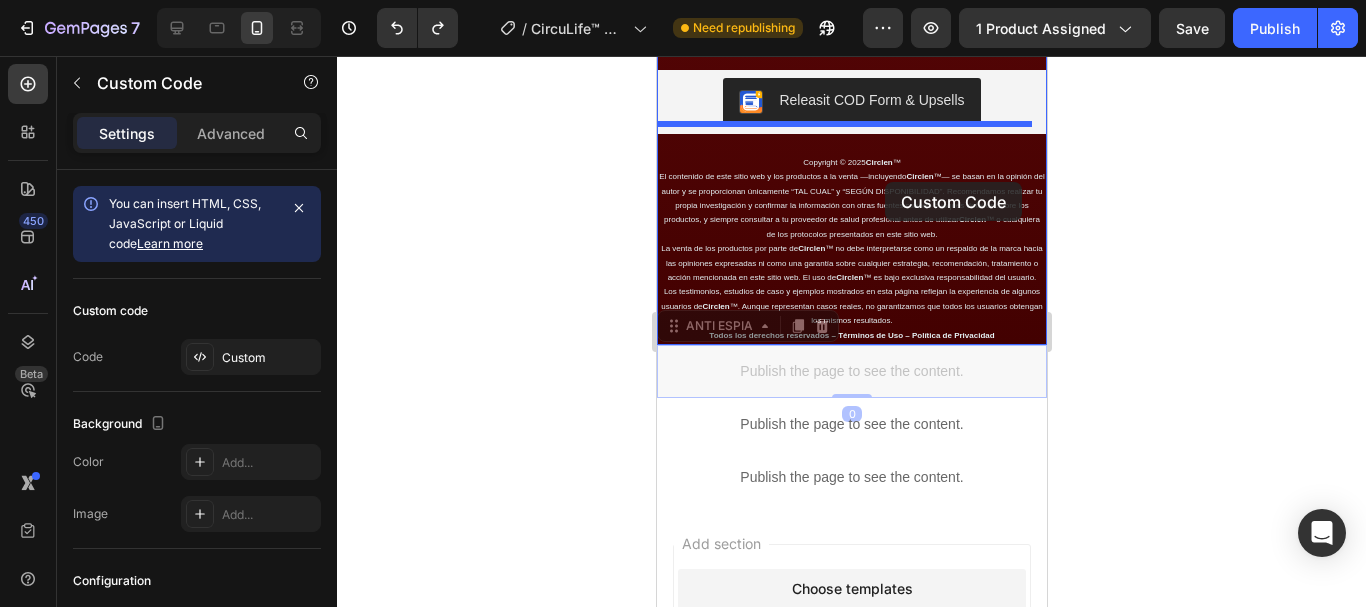 drag, startPoint x: 924, startPoint y: 359, endPoint x: 884, endPoint y: 182, distance: 181.4635 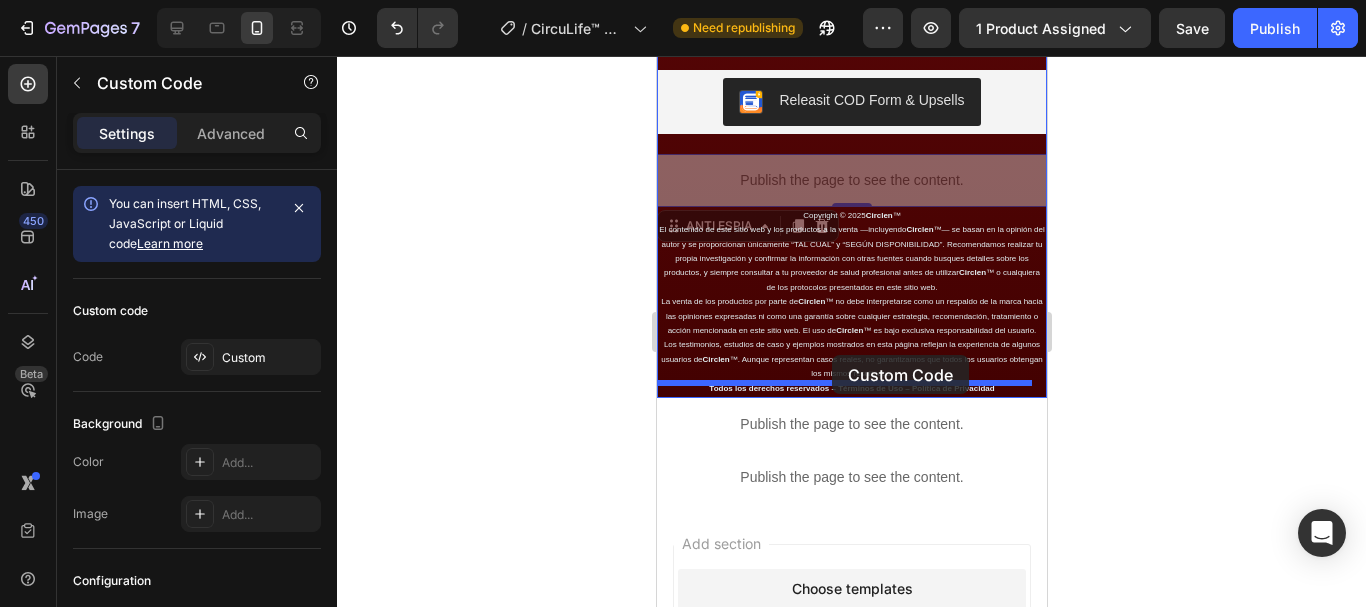 drag, startPoint x: 837, startPoint y: 144, endPoint x: 831, endPoint y: 355, distance: 211.0853 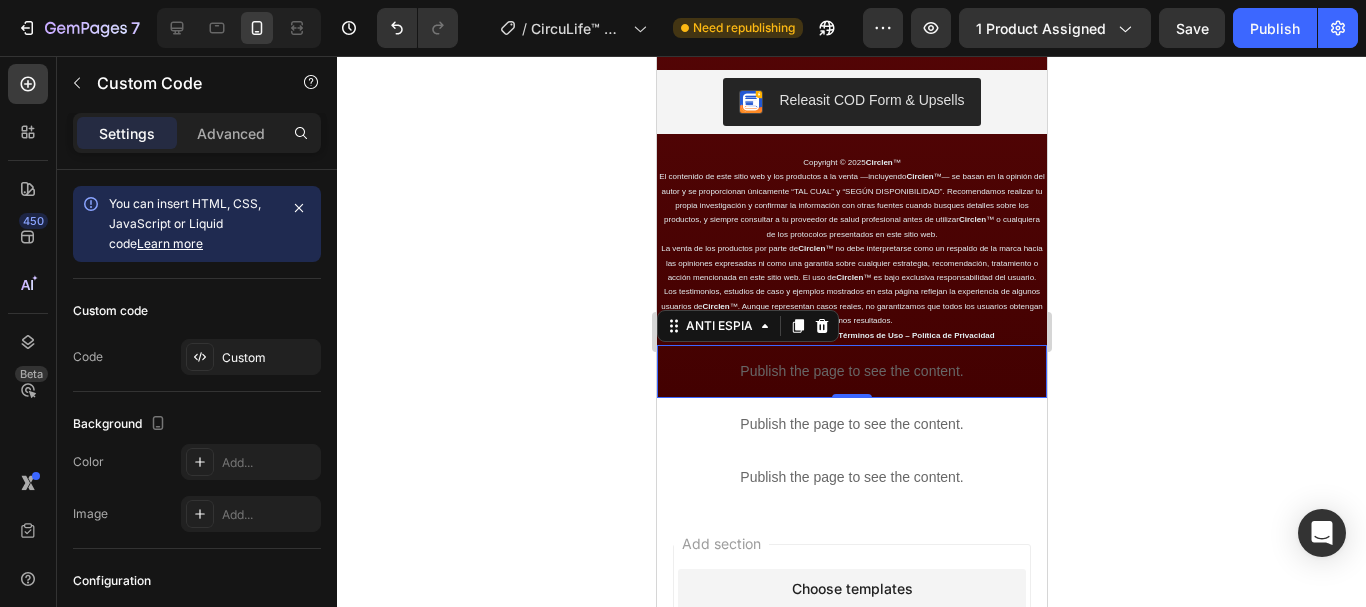 click on "0" at bounding box center [851, 414] 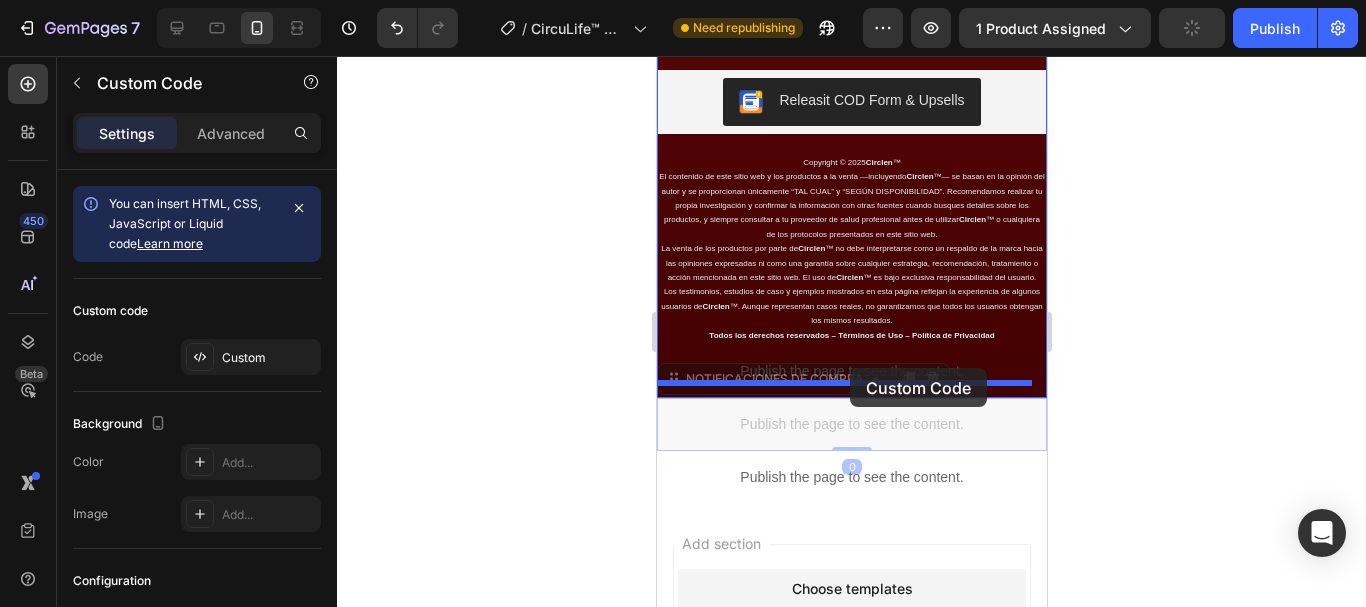 drag, startPoint x: 858, startPoint y: 418, endPoint x: 849, endPoint y: 368, distance: 50.803543 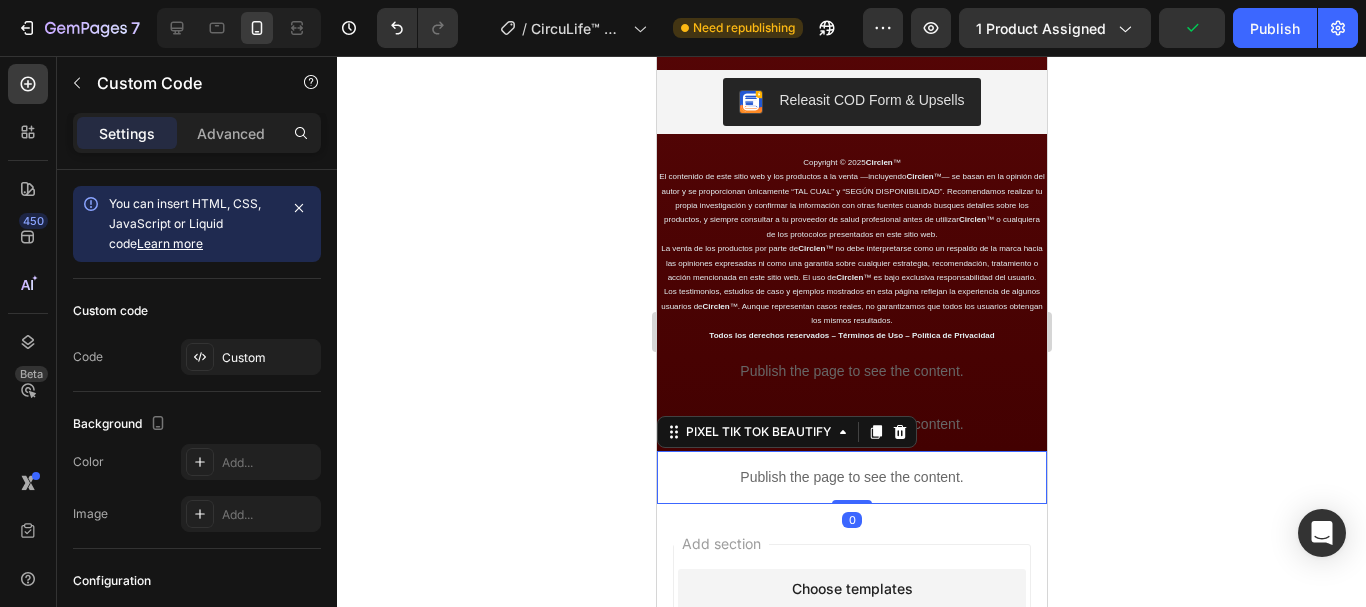 click on "Publish the page to see the content." at bounding box center (851, 477) 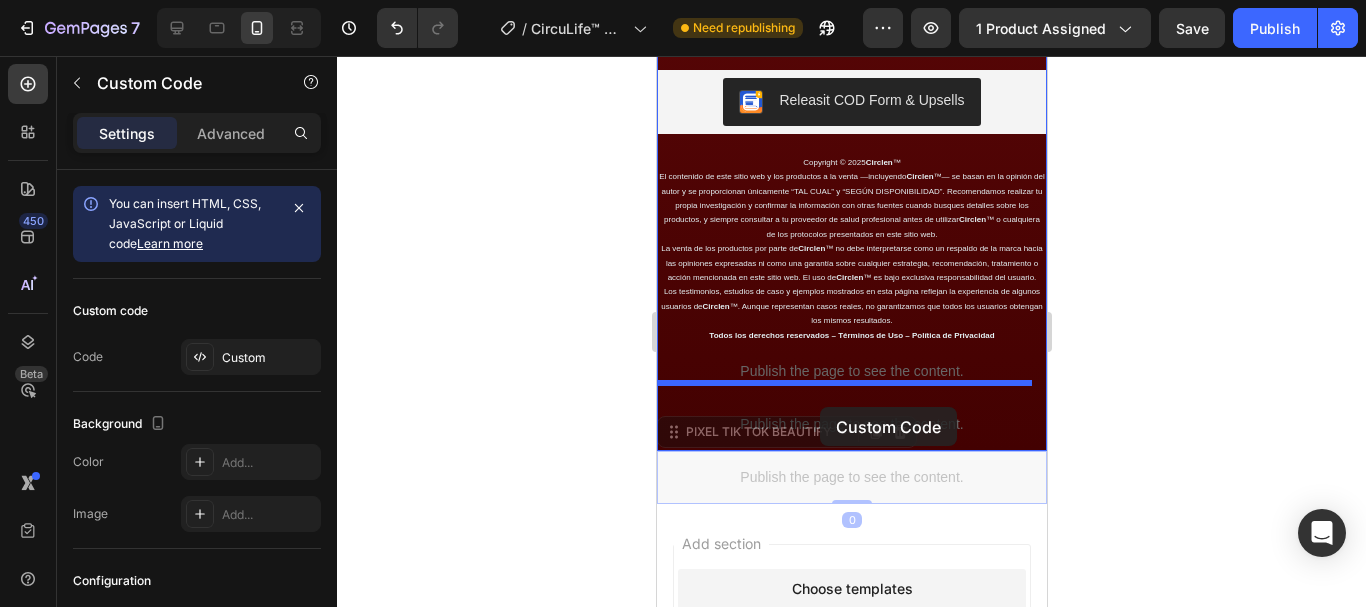 drag, startPoint x: 811, startPoint y: 468, endPoint x: 819, endPoint y: 407, distance: 61.522354 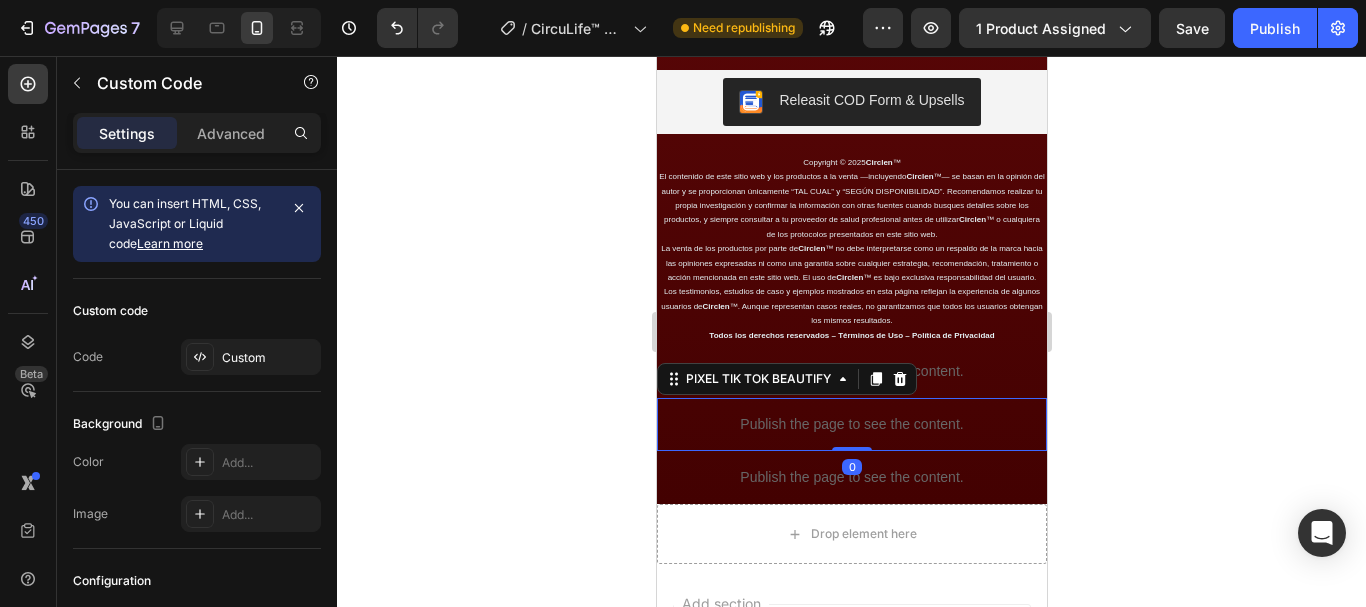 click 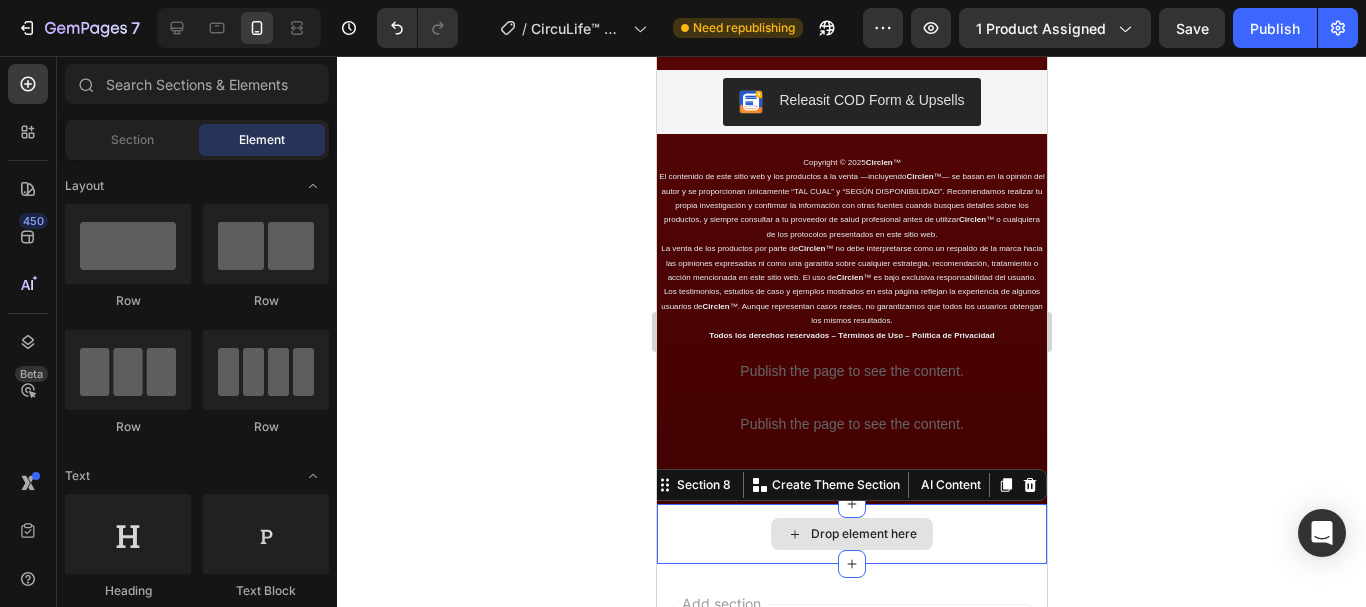 click on "Drop element here" at bounding box center (851, 534) 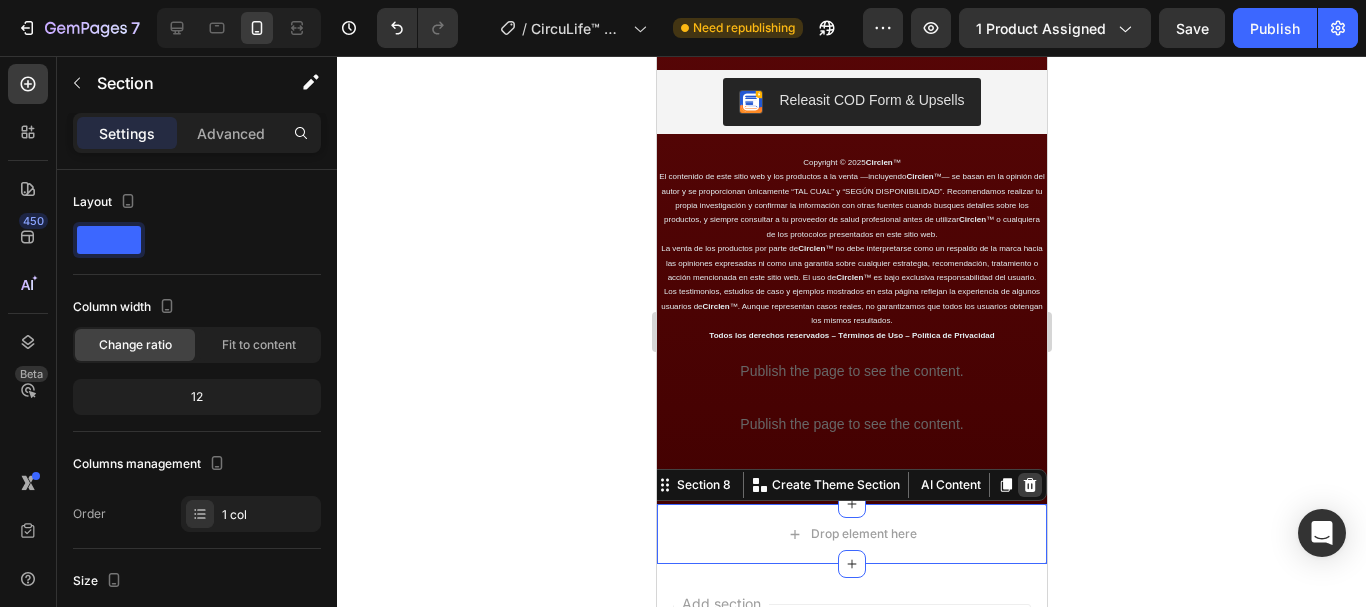 click 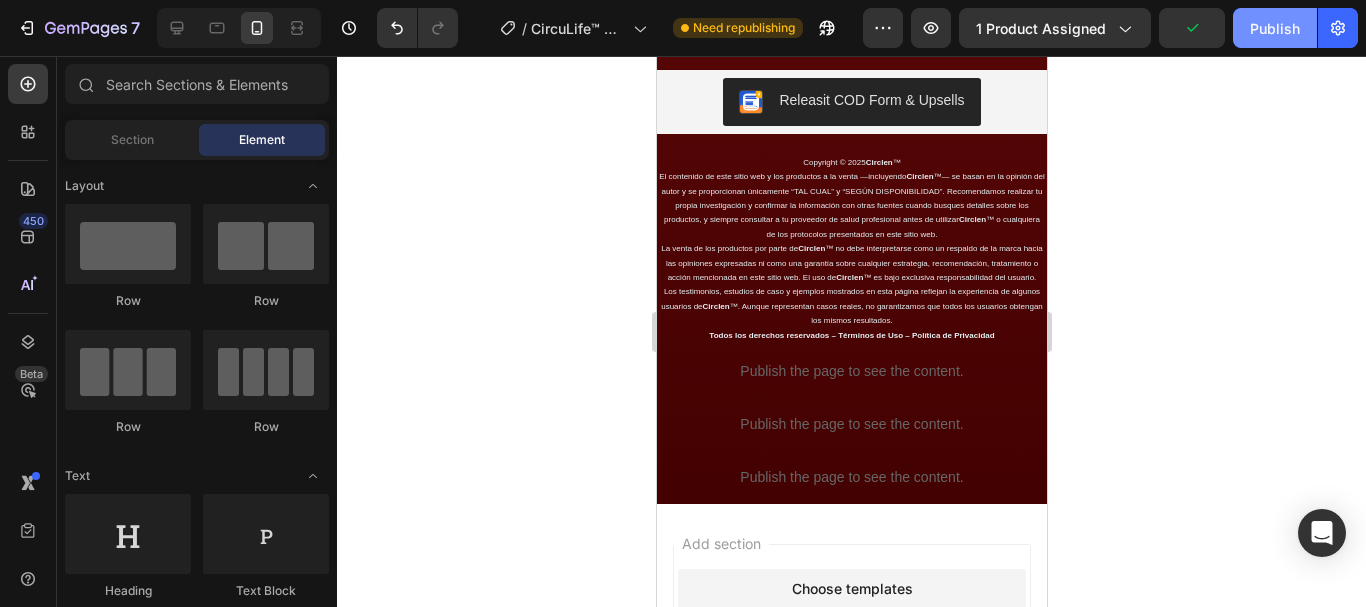 click on "Publish" at bounding box center [1275, 28] 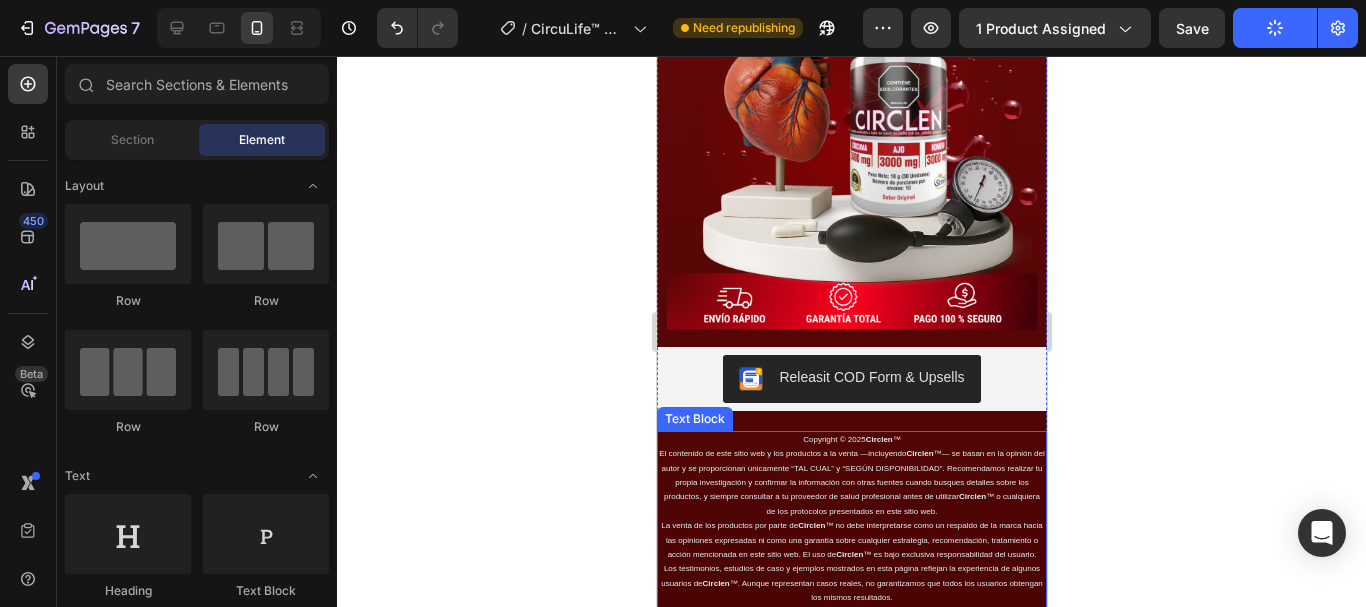 scroll, scrollTop: 3634, scrollLeft: 0, axis: vertical 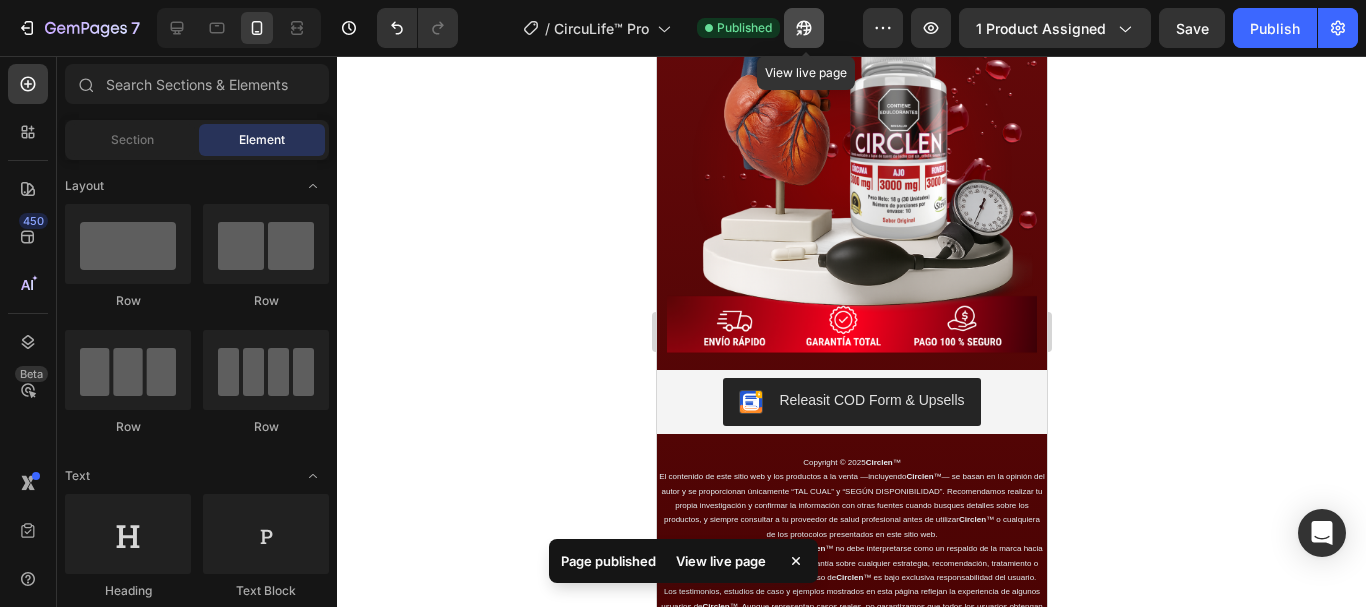 click 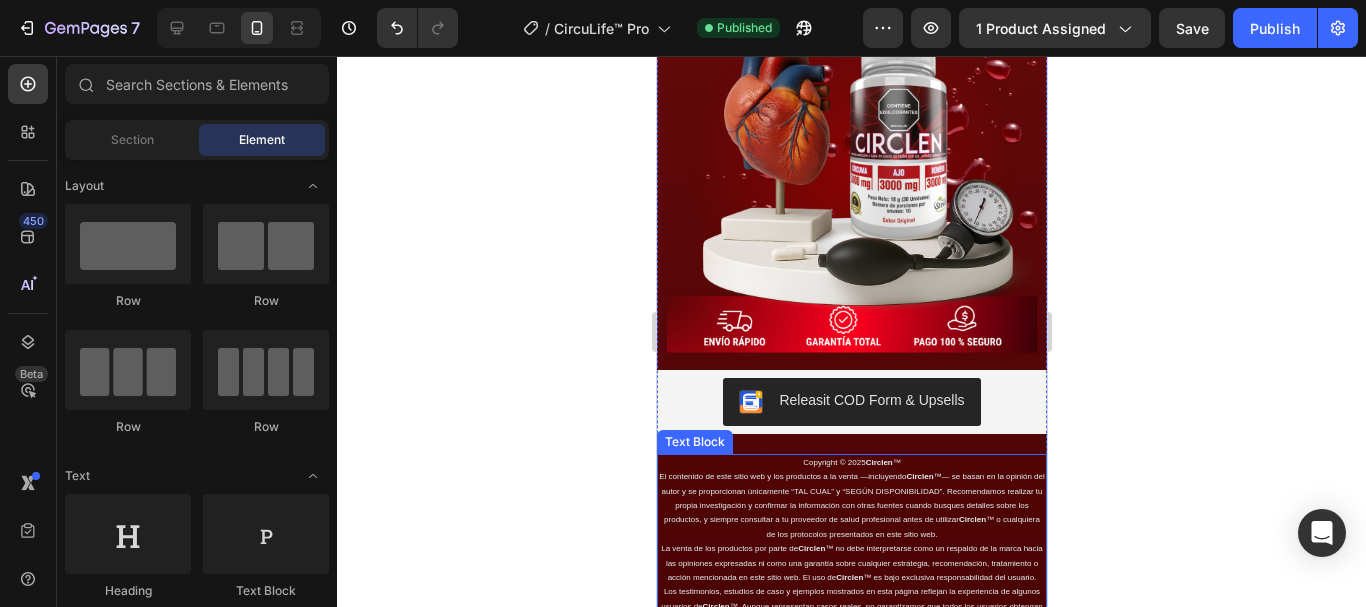 click on "La venta de los productos por parte de   Circlen ™ no debe interpretarse como un respaldo de la marca hacia las opiniones expresadas ni como una garantía sobre cualquier estrategia, recomendación, tratamiento o acción mencionada en este sitio web. El uso de   Circlen ™ es bajo exclusiva responsabilidad del usuario." at bounding box center [851, 563] 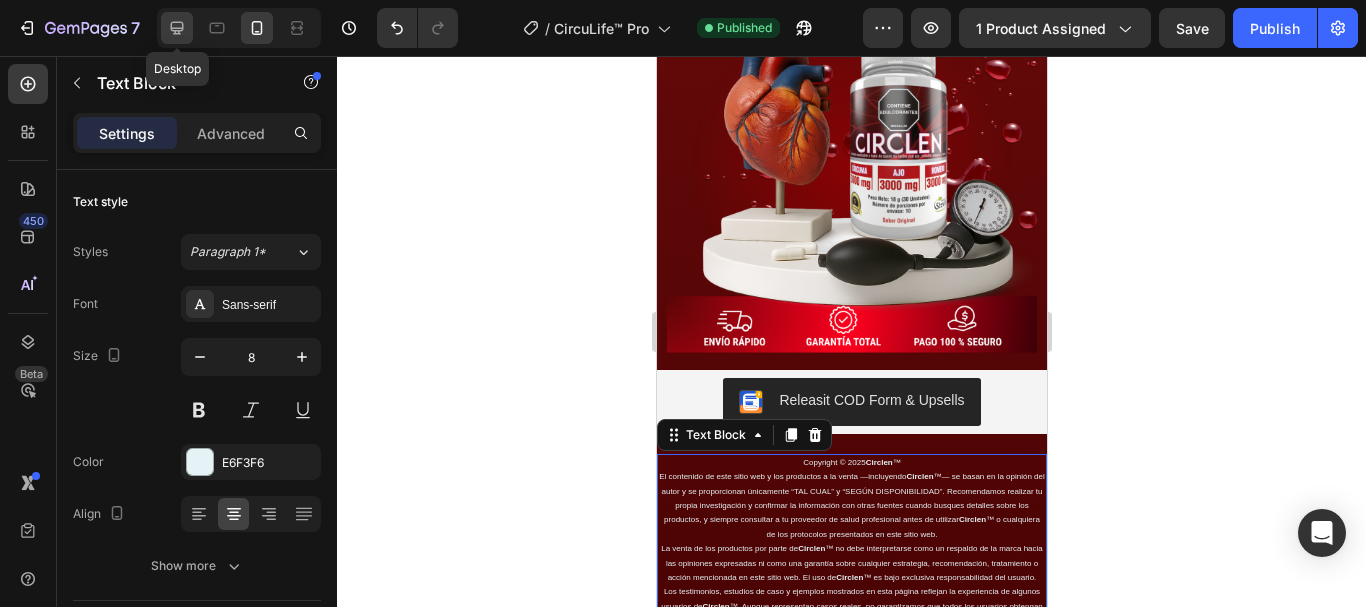 click 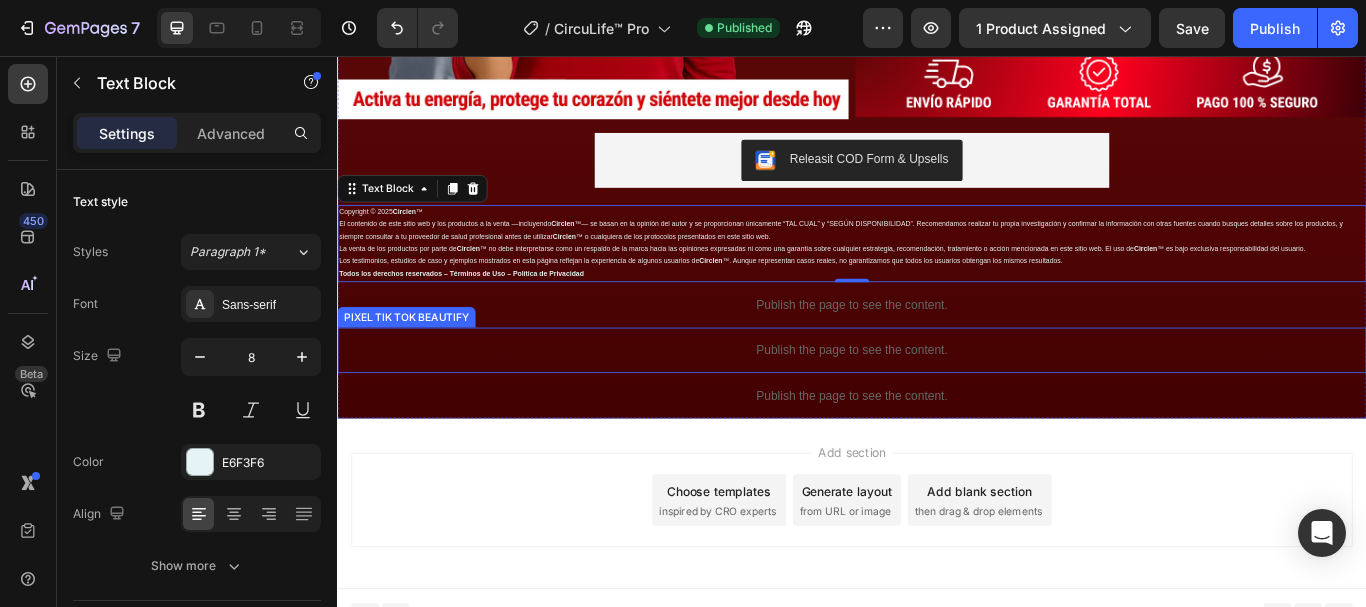 scroll, scrollTop: 3727, scrollLeft: 0, axis: vertical 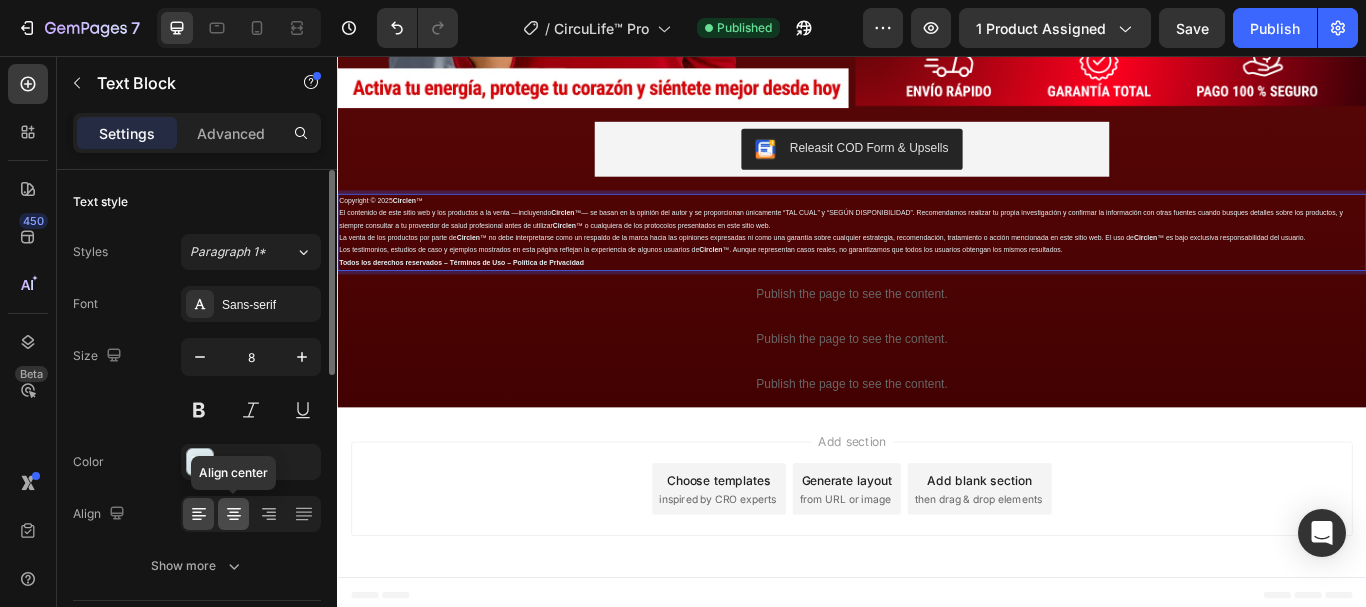 click 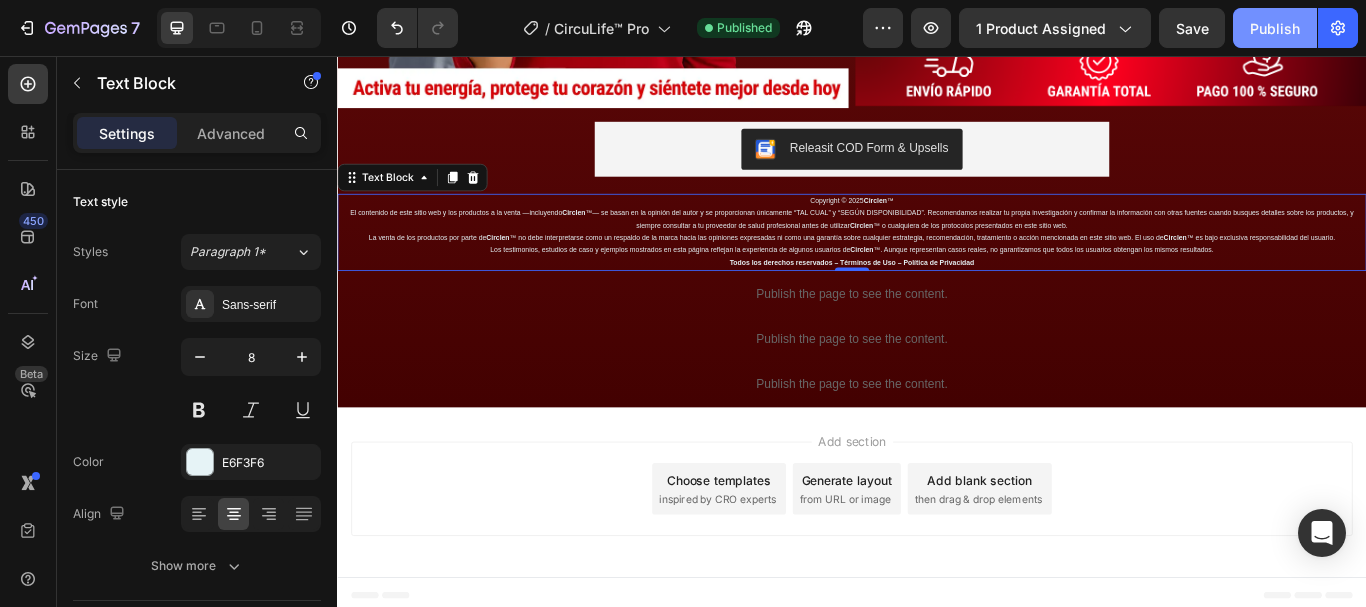 click on "Publish" at bounding box center [1275, 28] 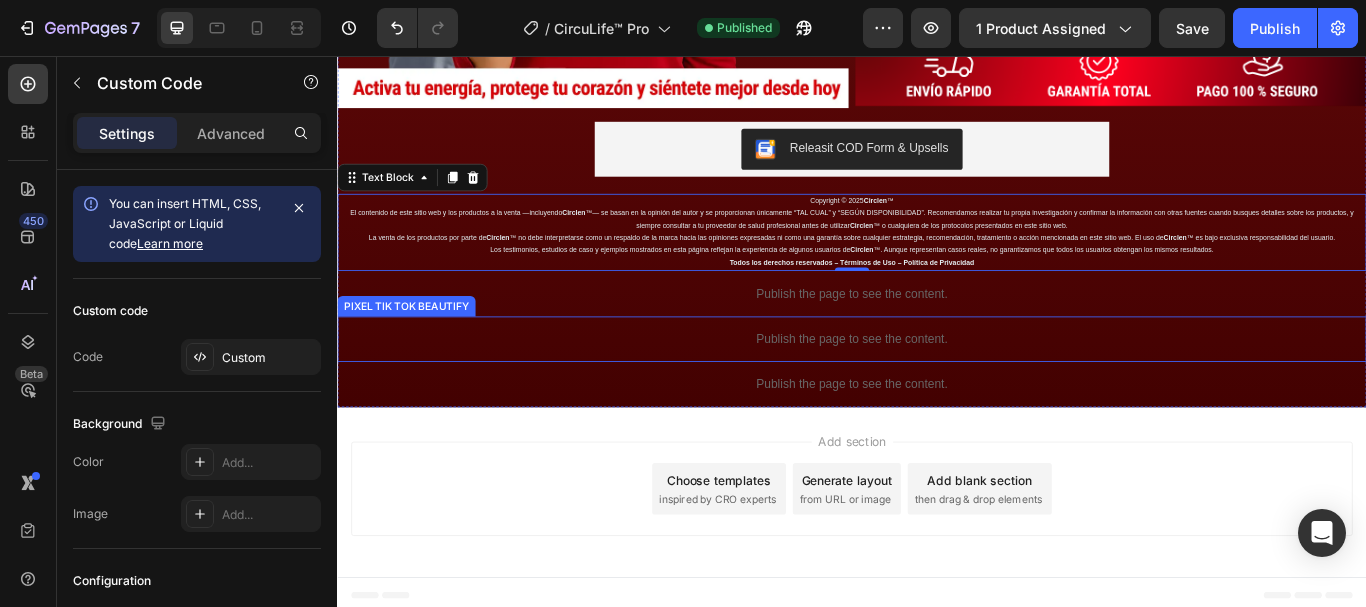 click on "Publish the page to see the content." at bounding box center [937, 386] 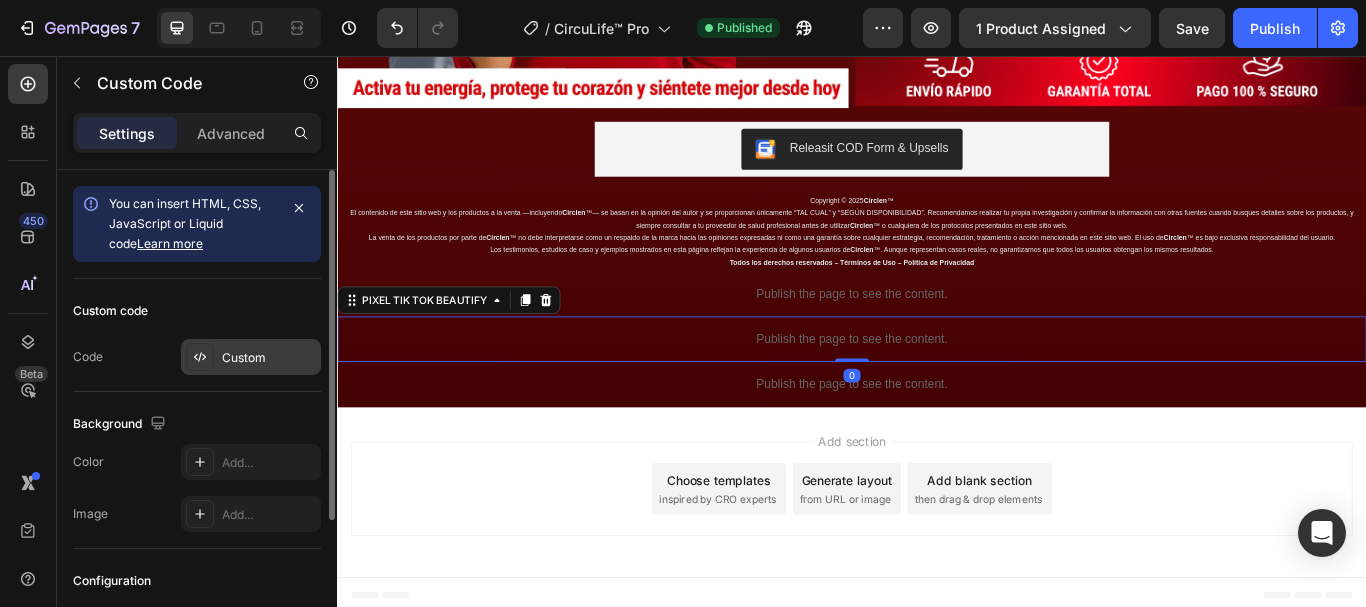 click on "Custom" at bounding box center [251, 357] 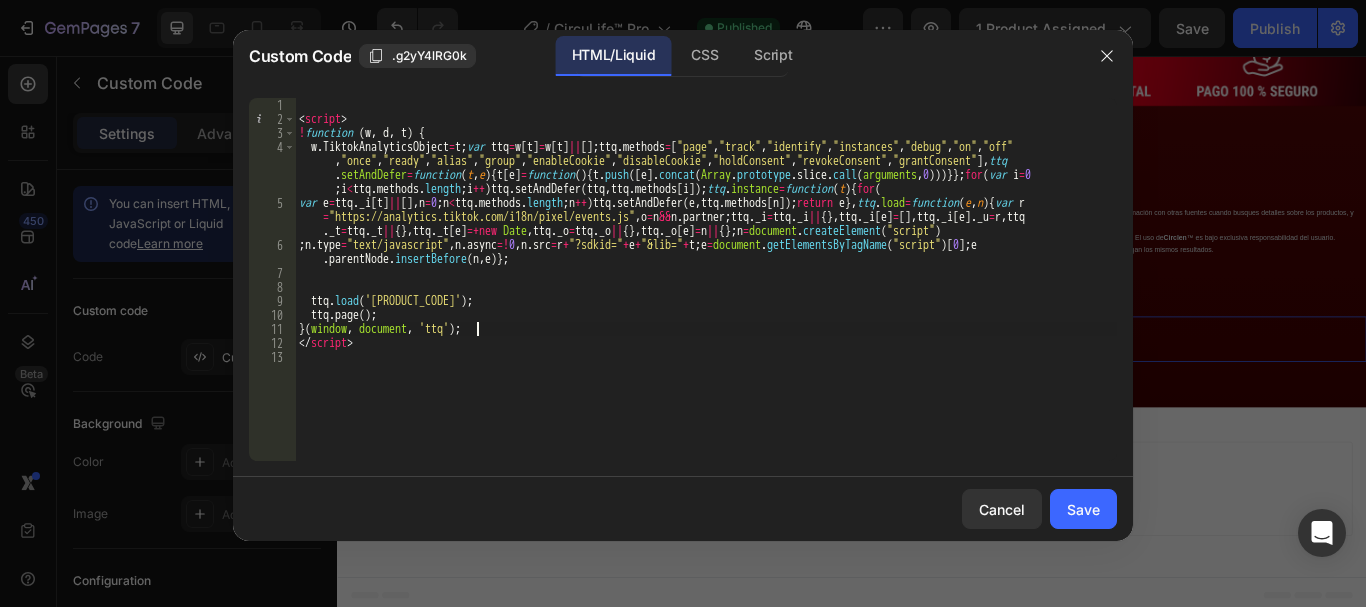 click on "< script > ! function   ( w ,   d ,   t )   {    w . TiktokAnalyticsObject = t ; var   ttq = w [ t ] = w [ t ] || [ ] ; ttq . methods = [ "page" , "track" , "identify" , "instances" , "debug" , "on" , "off"        , "once" , "ready" , "alias" , "group" , "enableCookie" , "disableCookie" , "holdConsent" , "revokeConsent" , "grantConsent" ] , ttq        . setAndDefer = function ( t , e ) { t [ e ] = function ( ) { t . push ([ e ] . concat ( Array . prototype . slice . call ( arguments , 0 )))}} ; for ( var   i = 0        ; i < ttq . methods . length ; i ++ ) ttq . setAndDefer ( ttq , ttq . methods [ i ]) ; ttq . instance = function ( t ) { for ( var   e = ttq . _i [ t ] || [ ] , n = 0 ; n < ttq . methods . length ; n ++ ) ttq . setAndDefer ( e , ttq . methods [ n ]) ; return   e } , ttq . load = function ( e , n ) { var   r      = "https://analytics.tiktok.com/i18n/pixel/events.js" , o = n && n . partner ; ttq . _i = ttq . _i || { } , ttq . _i [ e ] = [ ] , ttq . _i [ e ] . _u = r , ttq ." at bounding box center [706, 293] 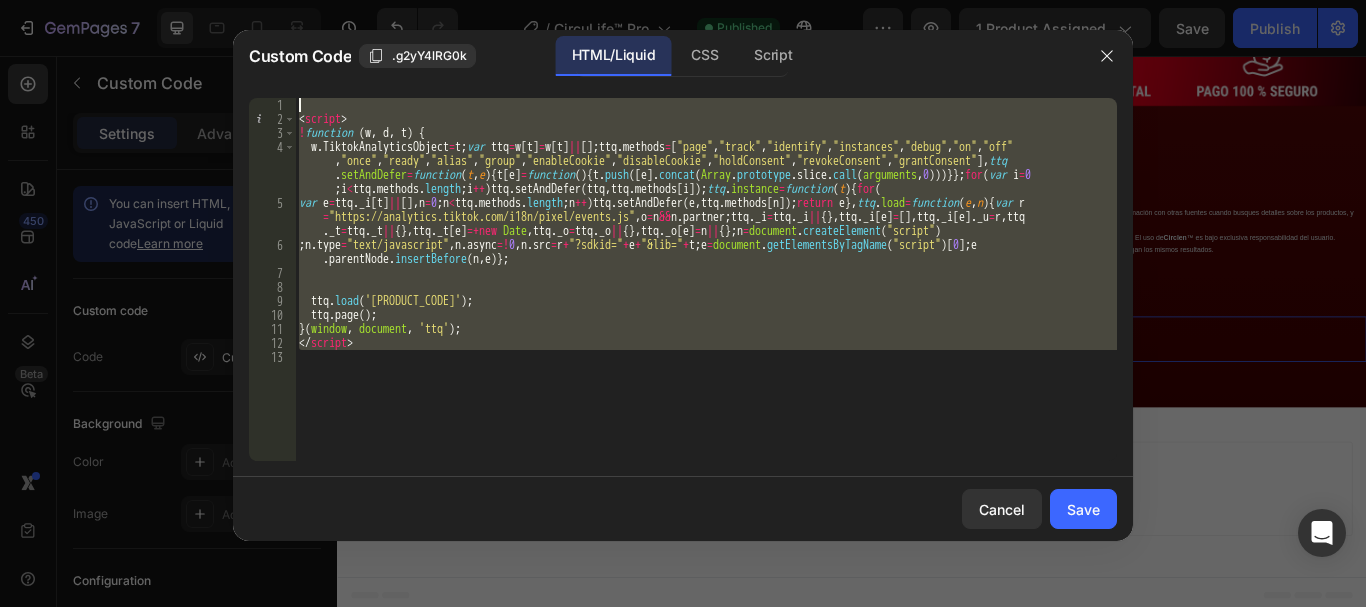 drag, startPoint x: 501, startPoint y: 377, endPoint x: 265, endPoint y: 61, distance: 394.40082 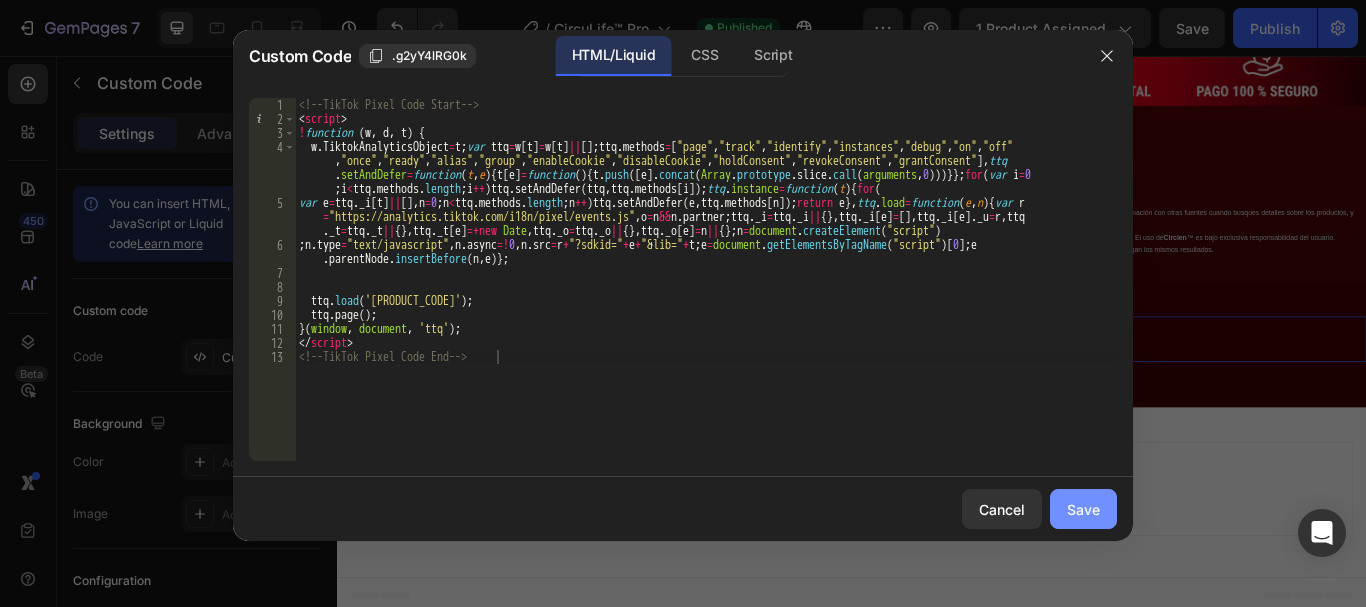 click on "Save" at bounding box center [1083, 509] 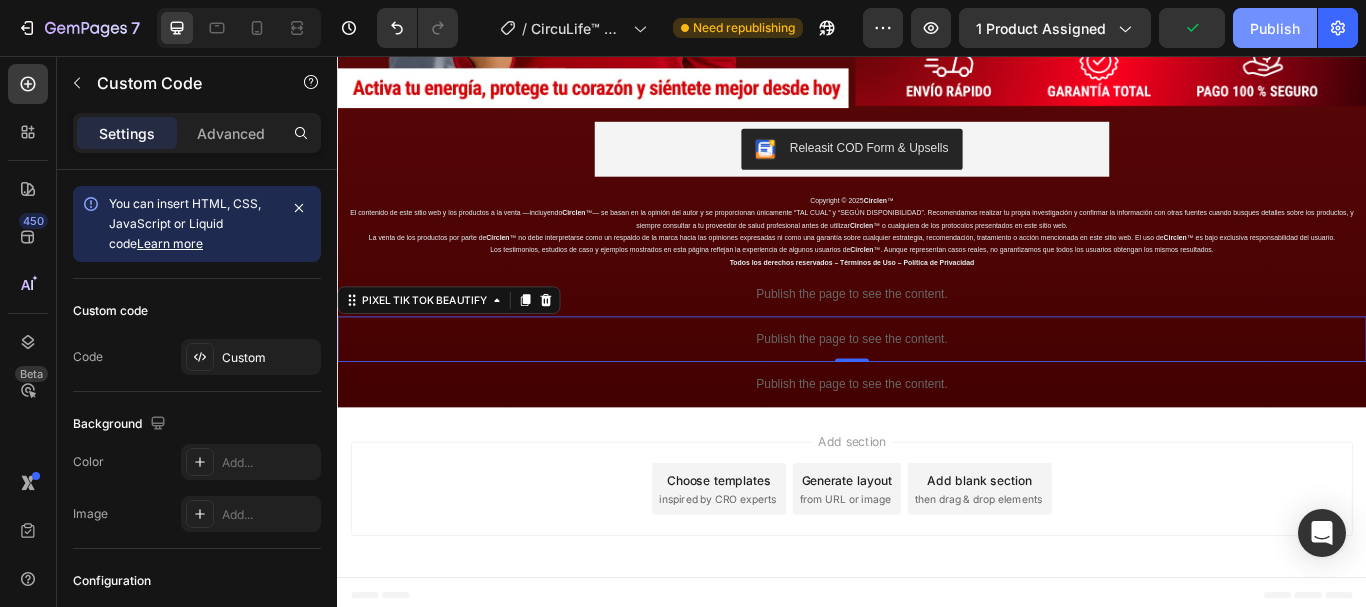 click on "Publish" at bounding box center [1275, 28] 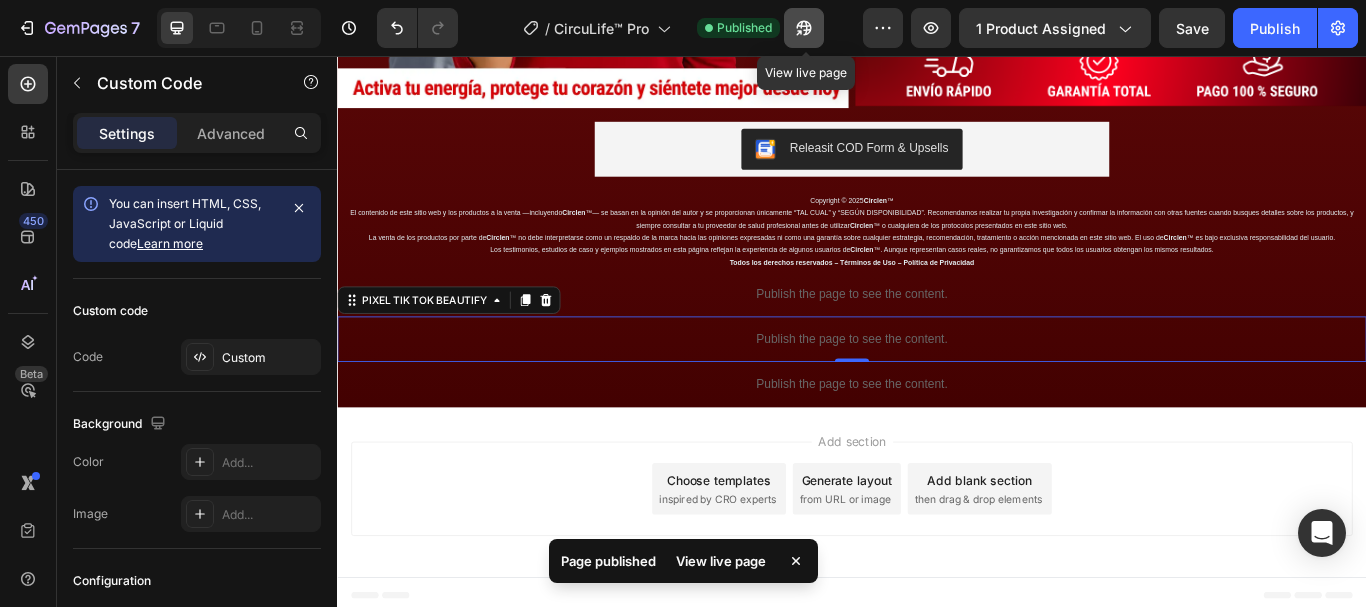 click 